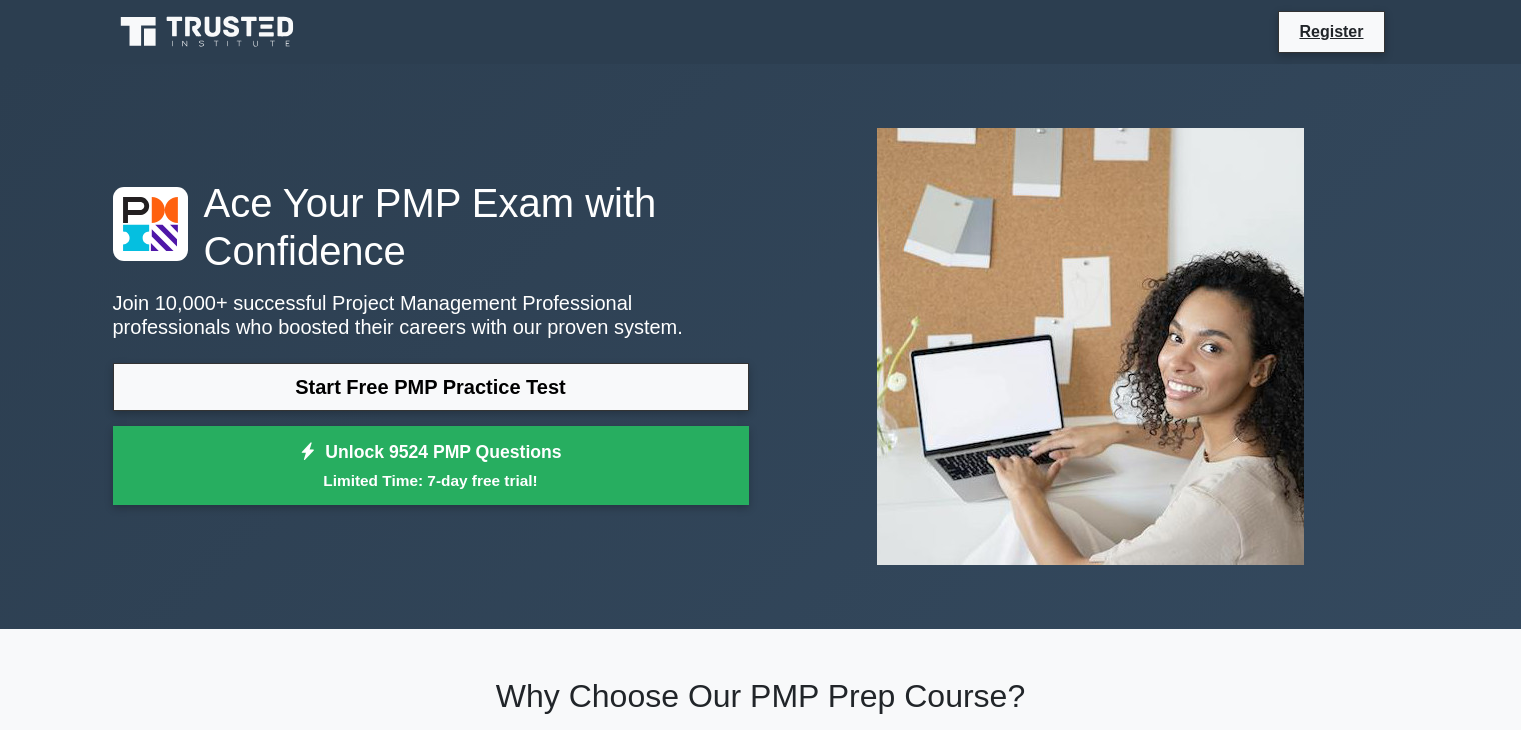 scroll, scrollTop: 1000, scrollLeft: 0, axis: vertical 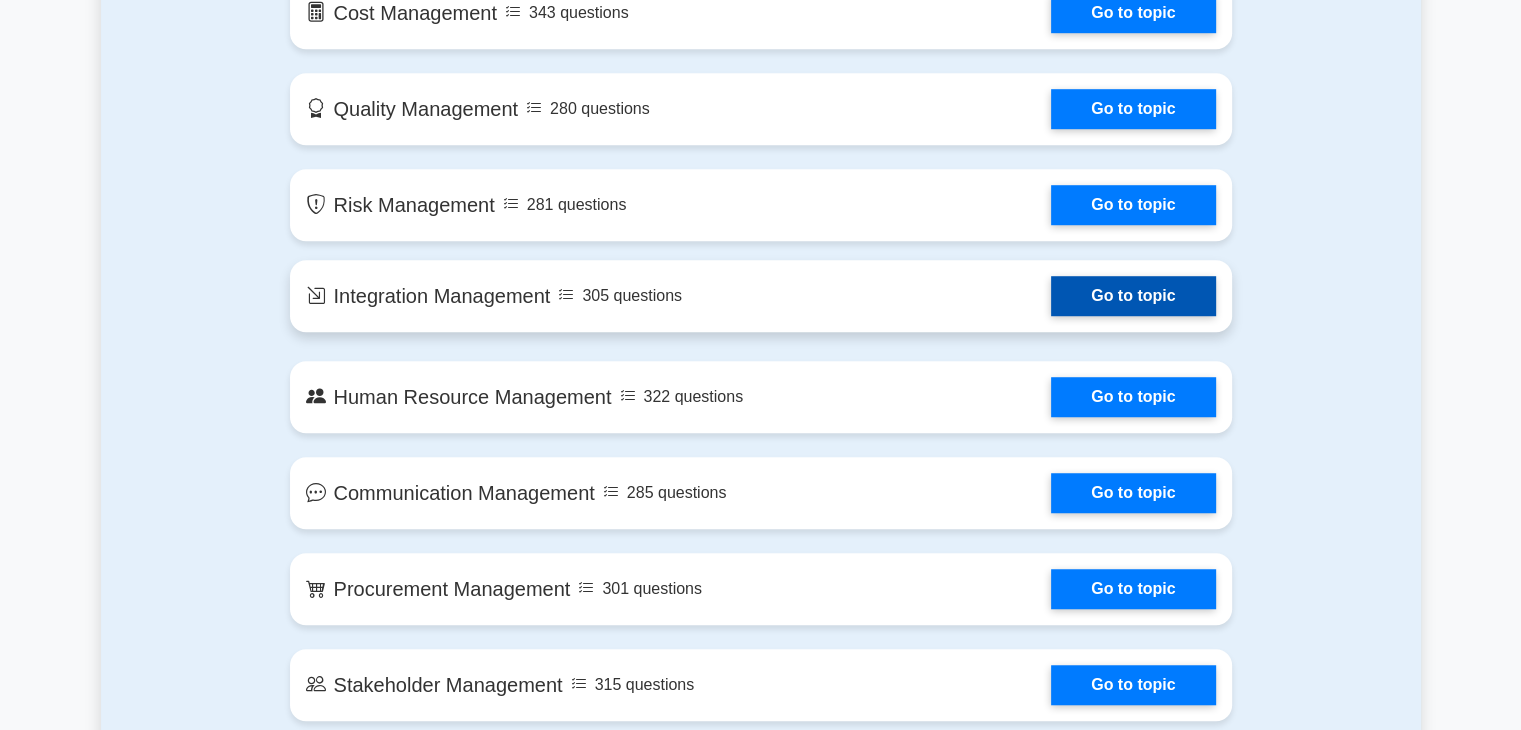 click on "Go to topic" at bounding box center (1133, 296) 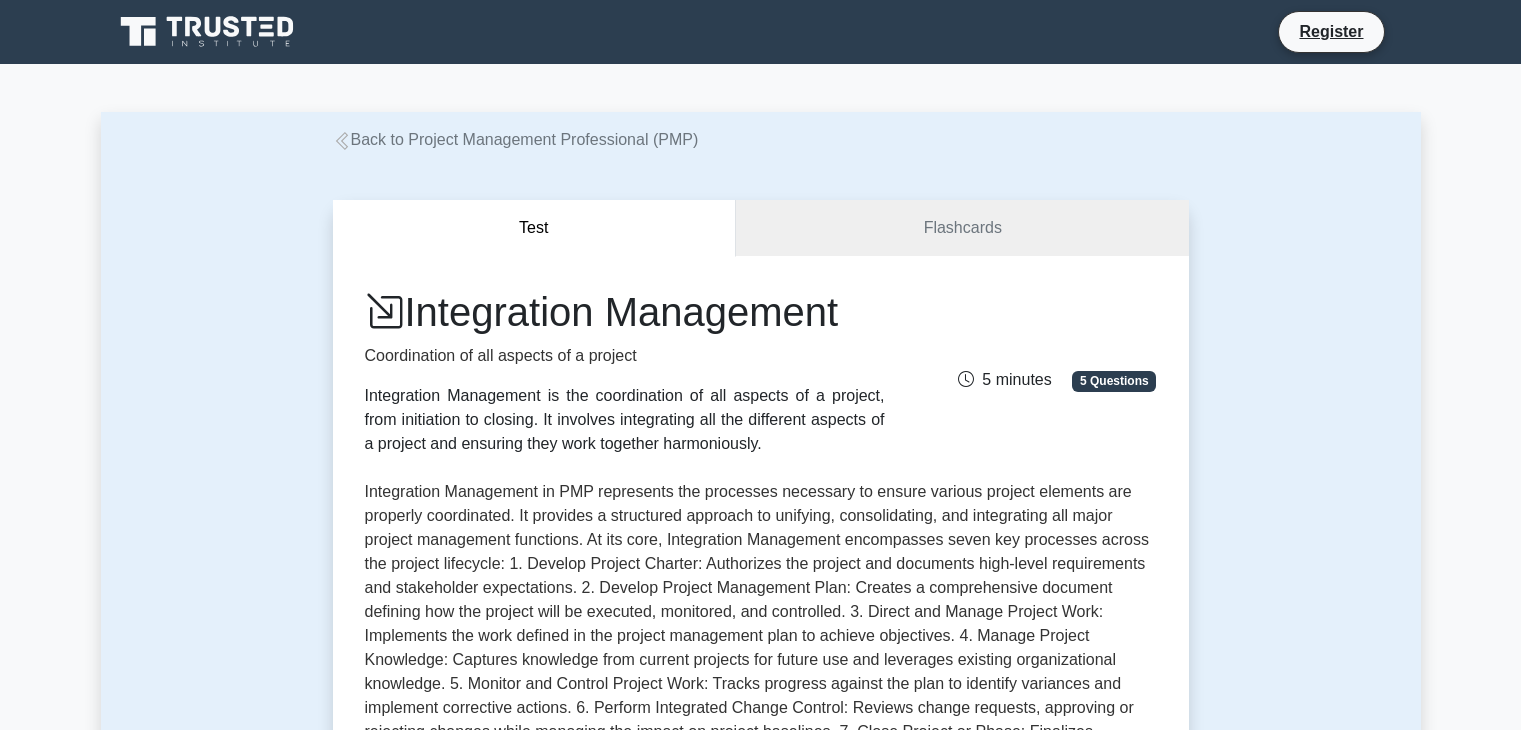 scroll, scrollTop: 0, scrollLeft: 0, axis: both 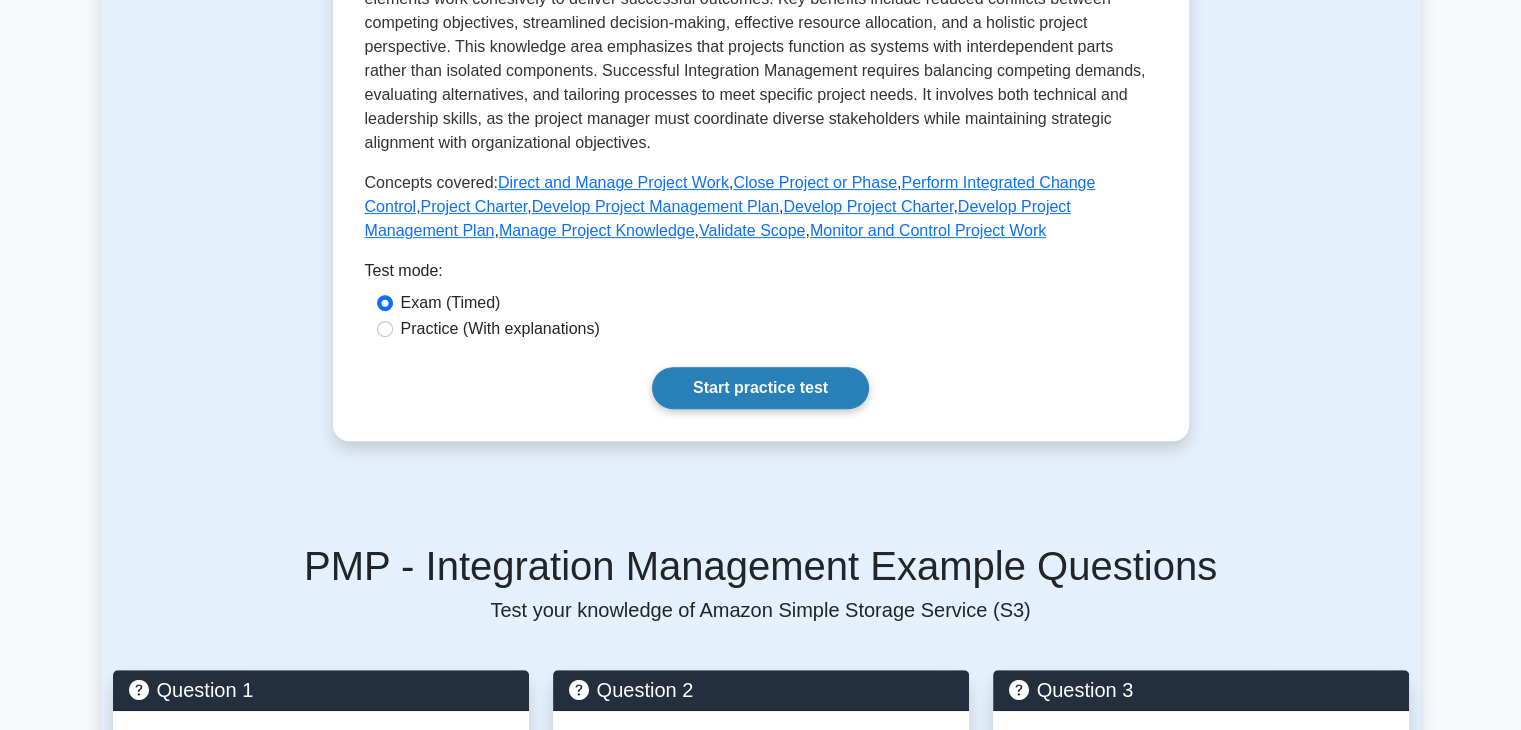 click on "Start practice test" at bounding box center [760, 388] 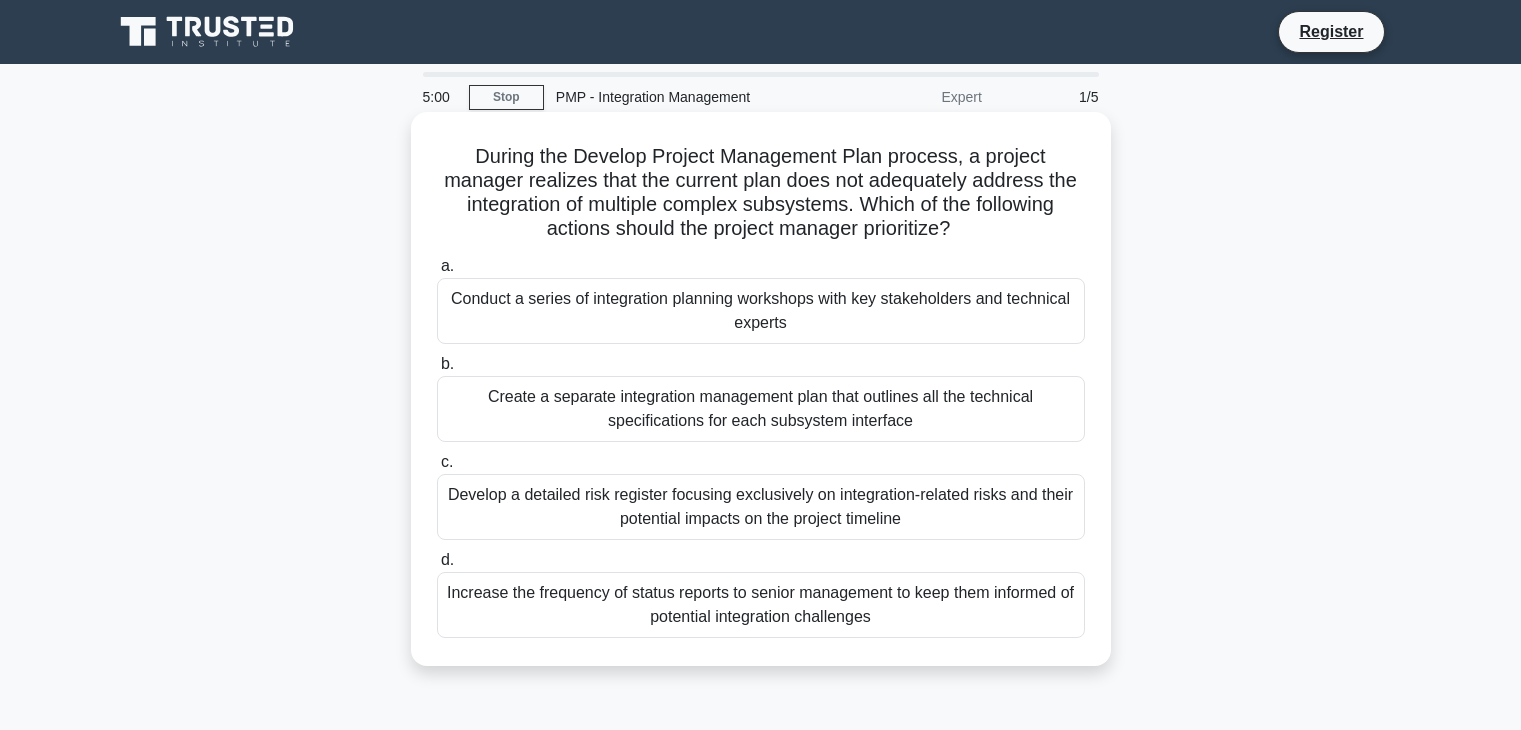 scroll, scrollTop: 0, scrollLeft: 0, axis: both 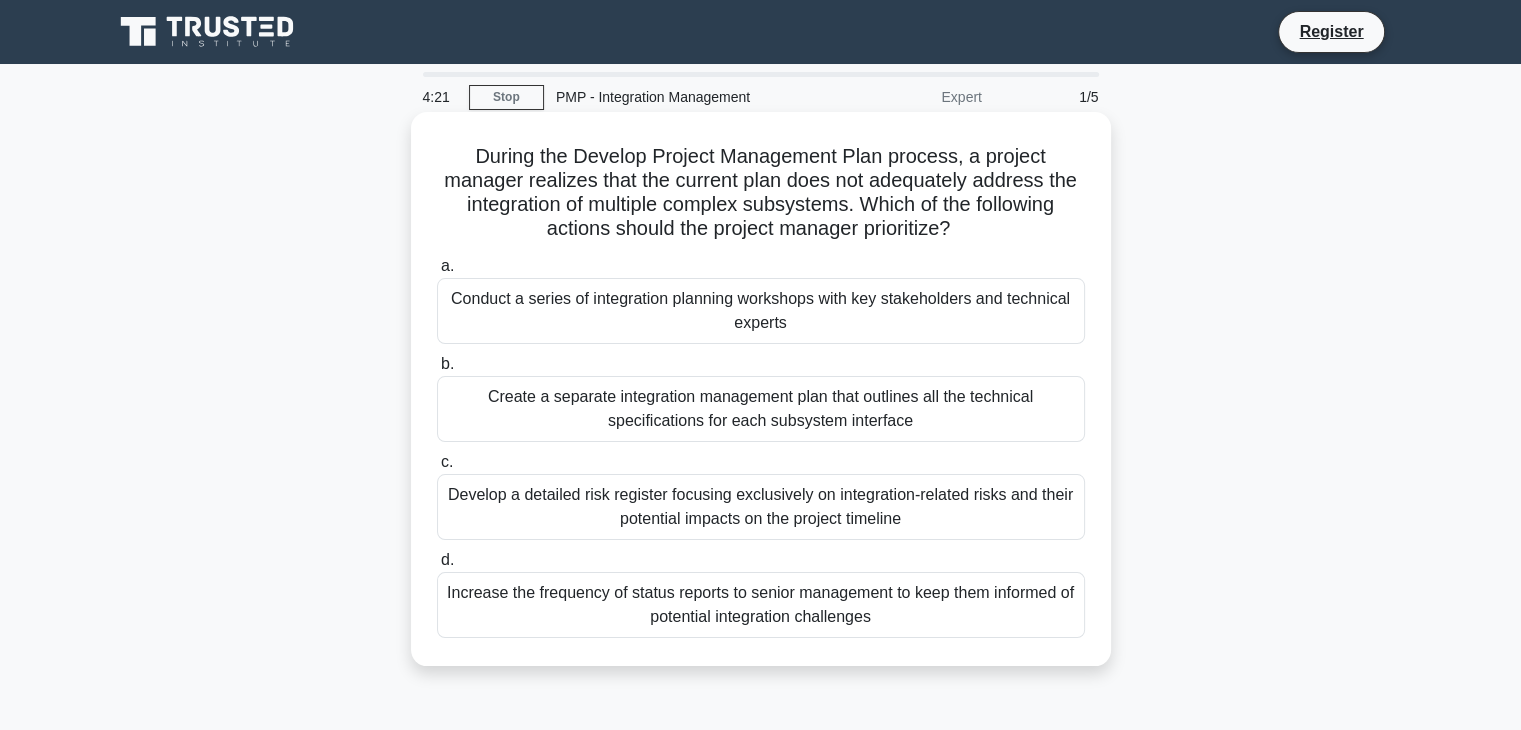 click on "Conduct a series of integration planning workshops with key stakeholders and technical experts" at bounding box center [761, 311] 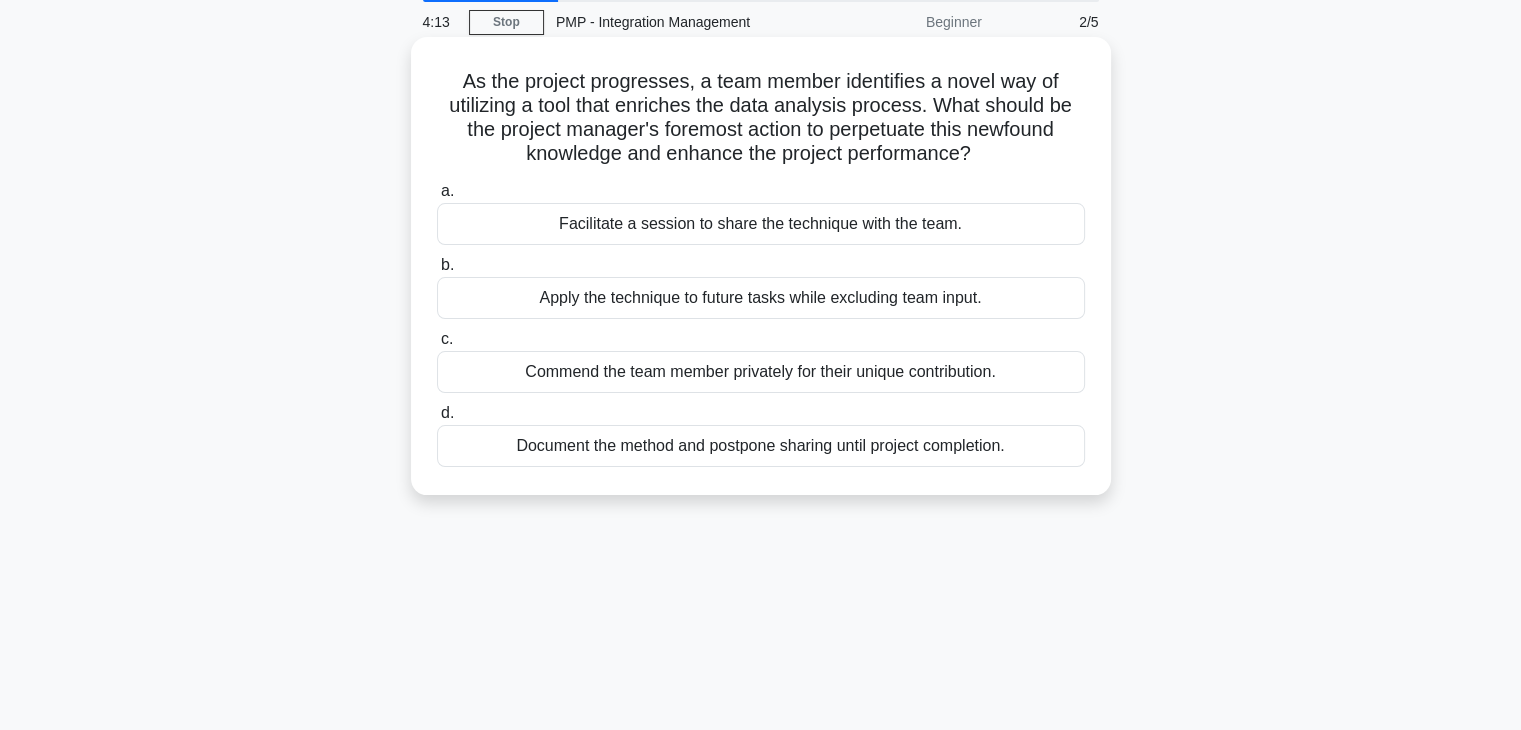 scroll, scrollTop: 0, scrollLeft: 0, axis: both 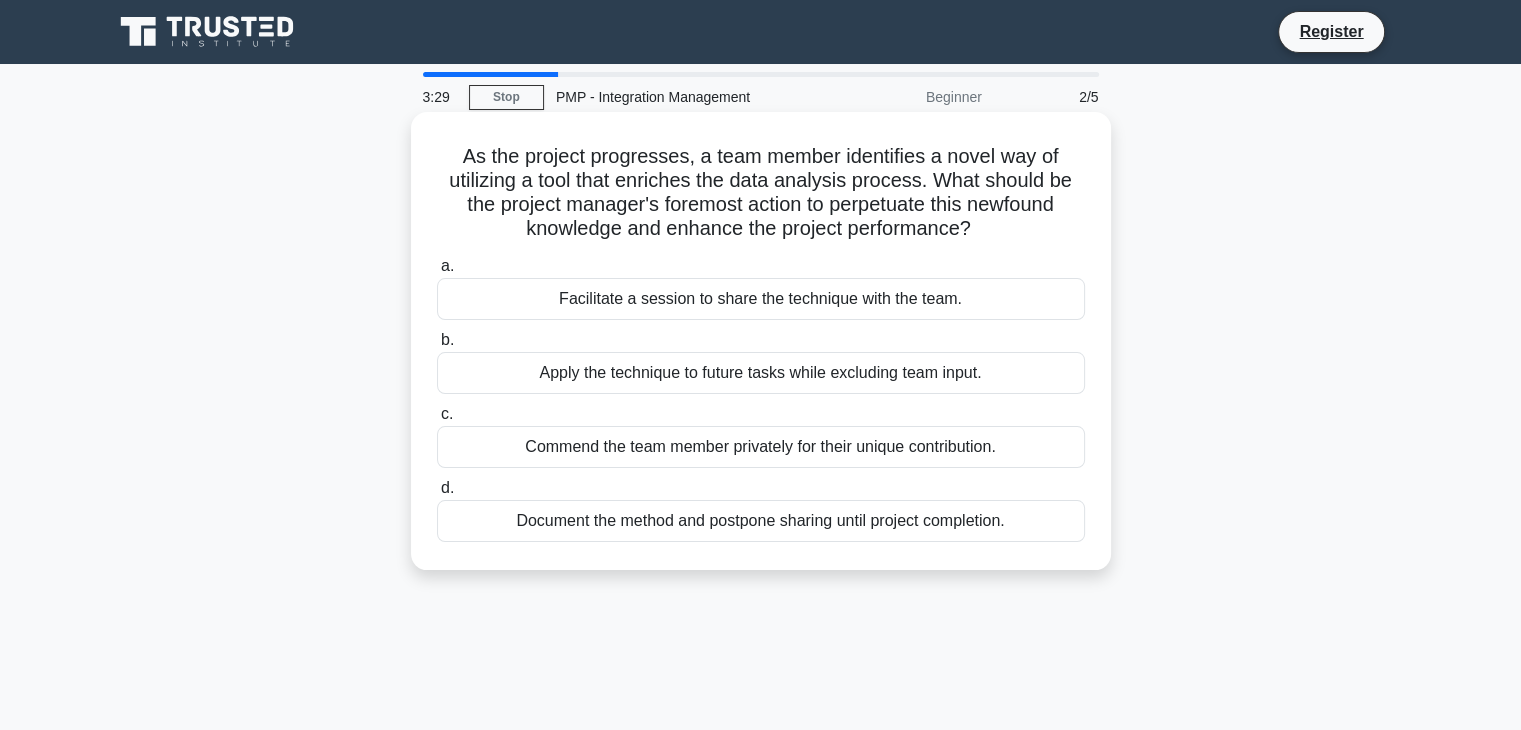 click on "Facilitate a session to share the technique with the team." at bounding box center (761, 299) 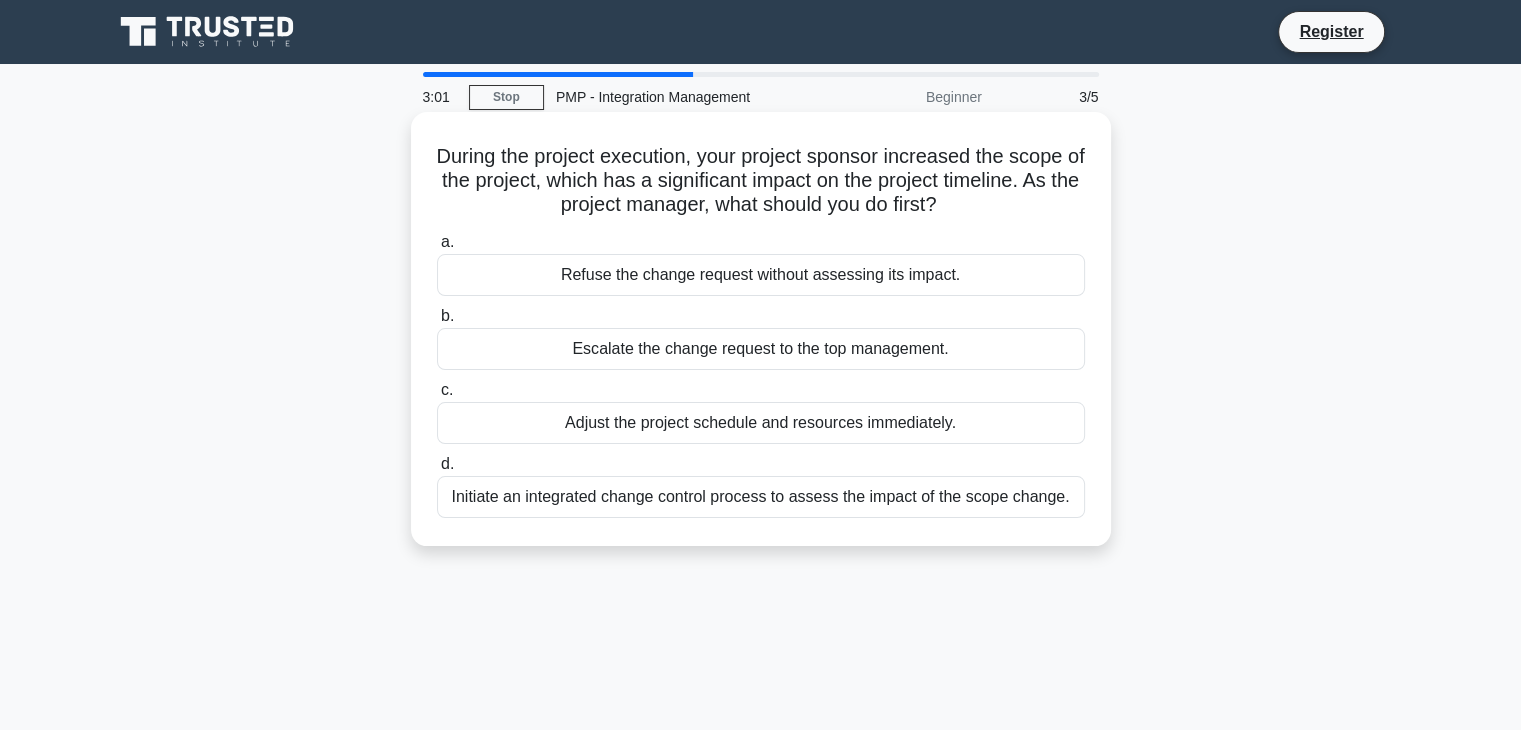 click on "Initiate an integrated change control process to assess the impact of the scope change." at bounding box center (761, 497) 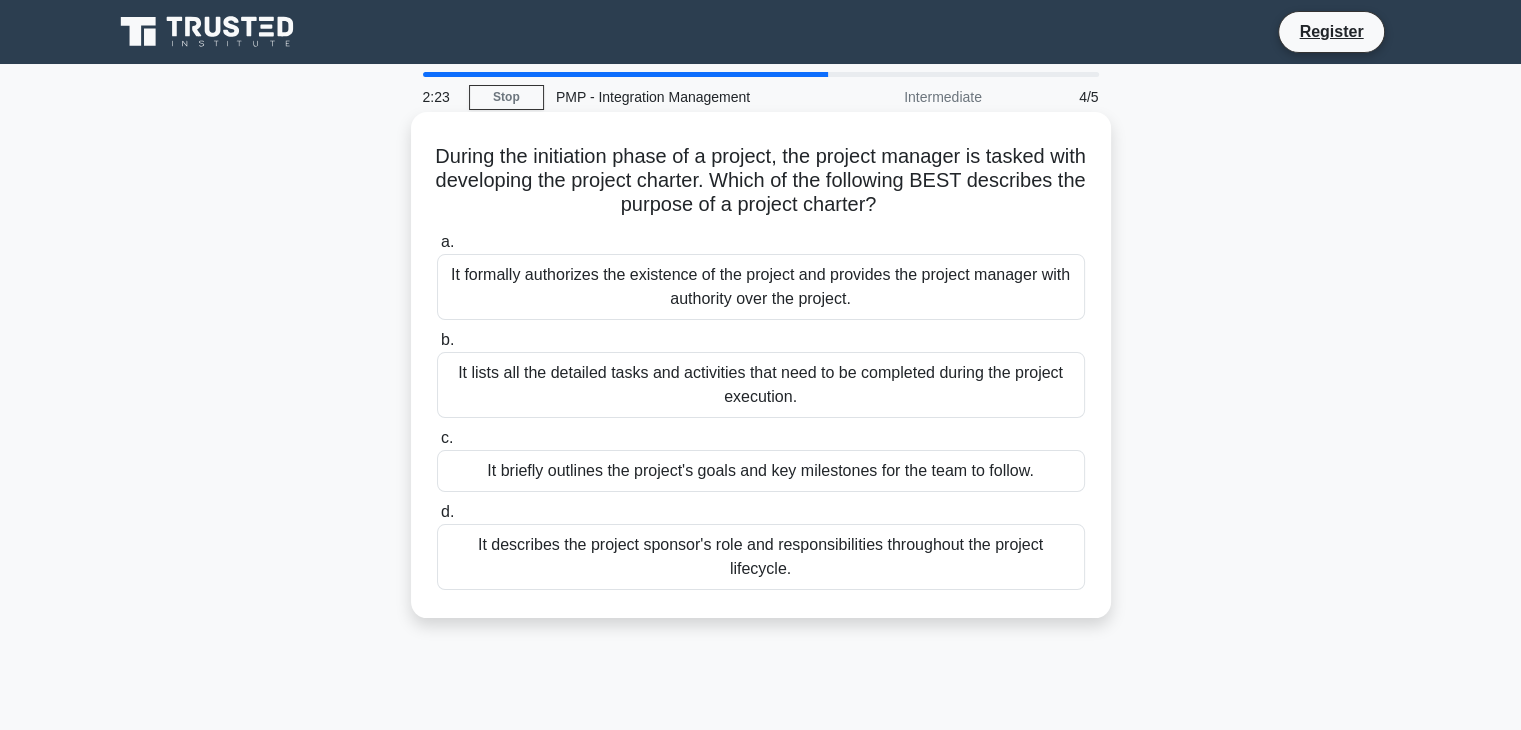 click on "It lists all the detailed tasks and activities that need to be completed during the project execution." at bounding box center (761, 385) 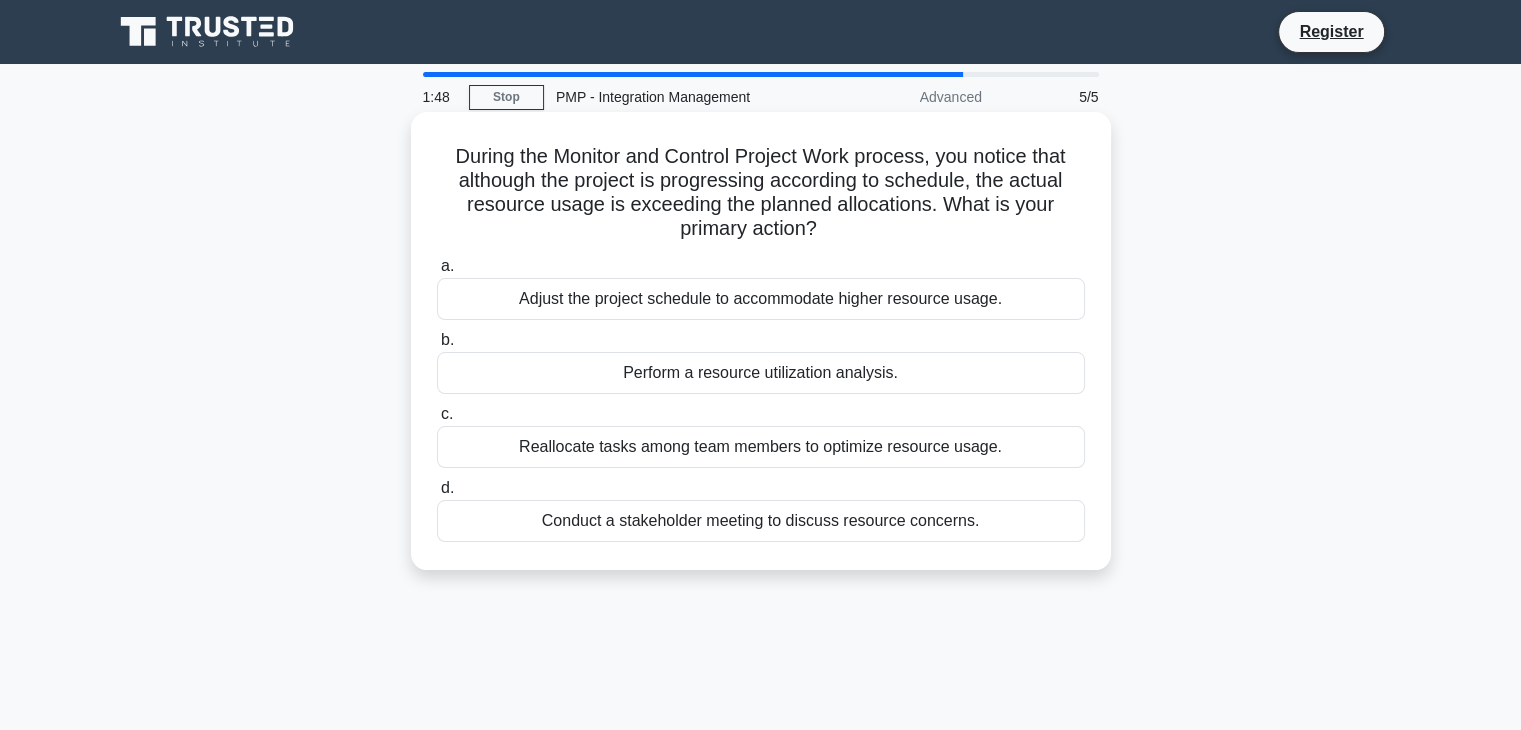 click on "Perform a resource utilization analysis." at bounding box center [761, 373] 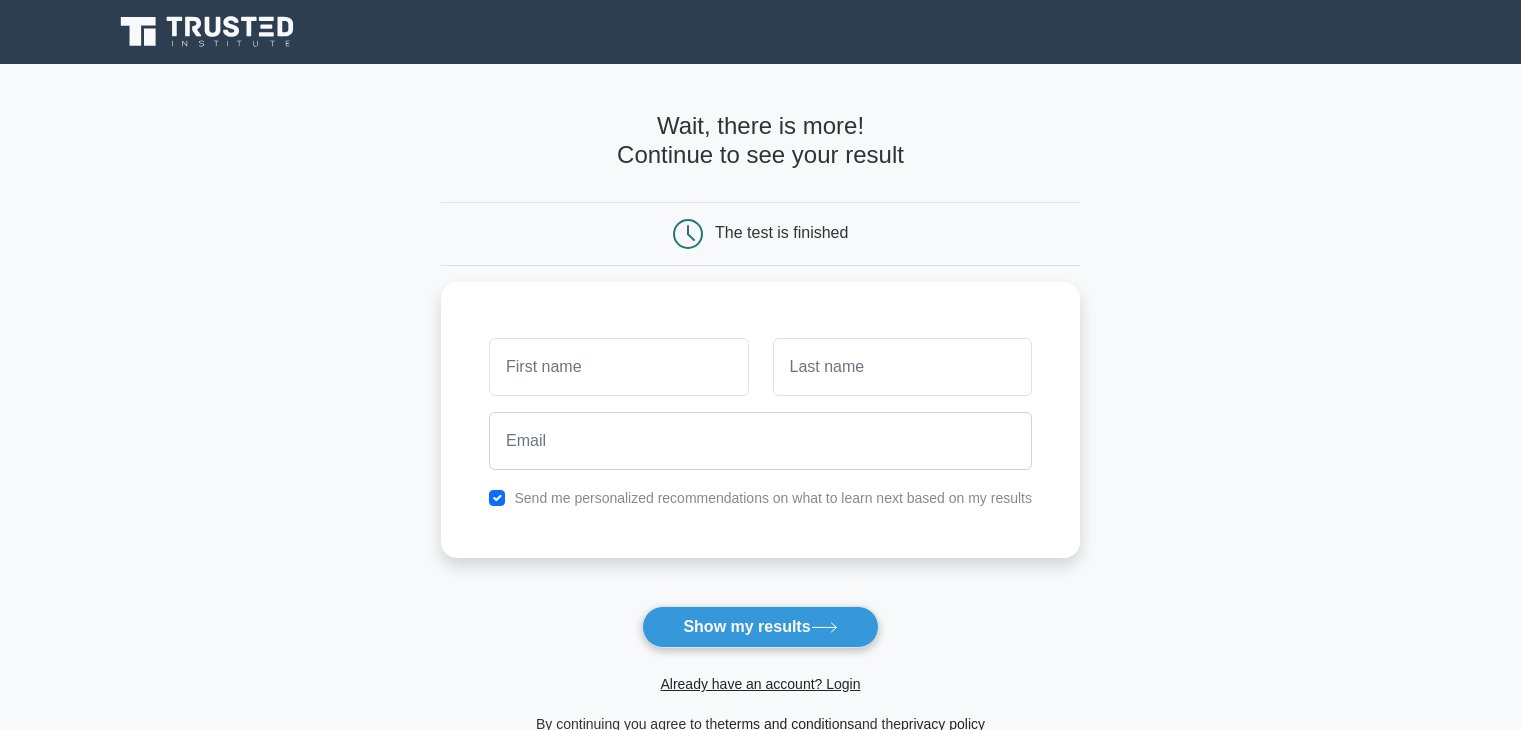 scroll, scrollTop: 0, scrollLeft: 0, axis: both 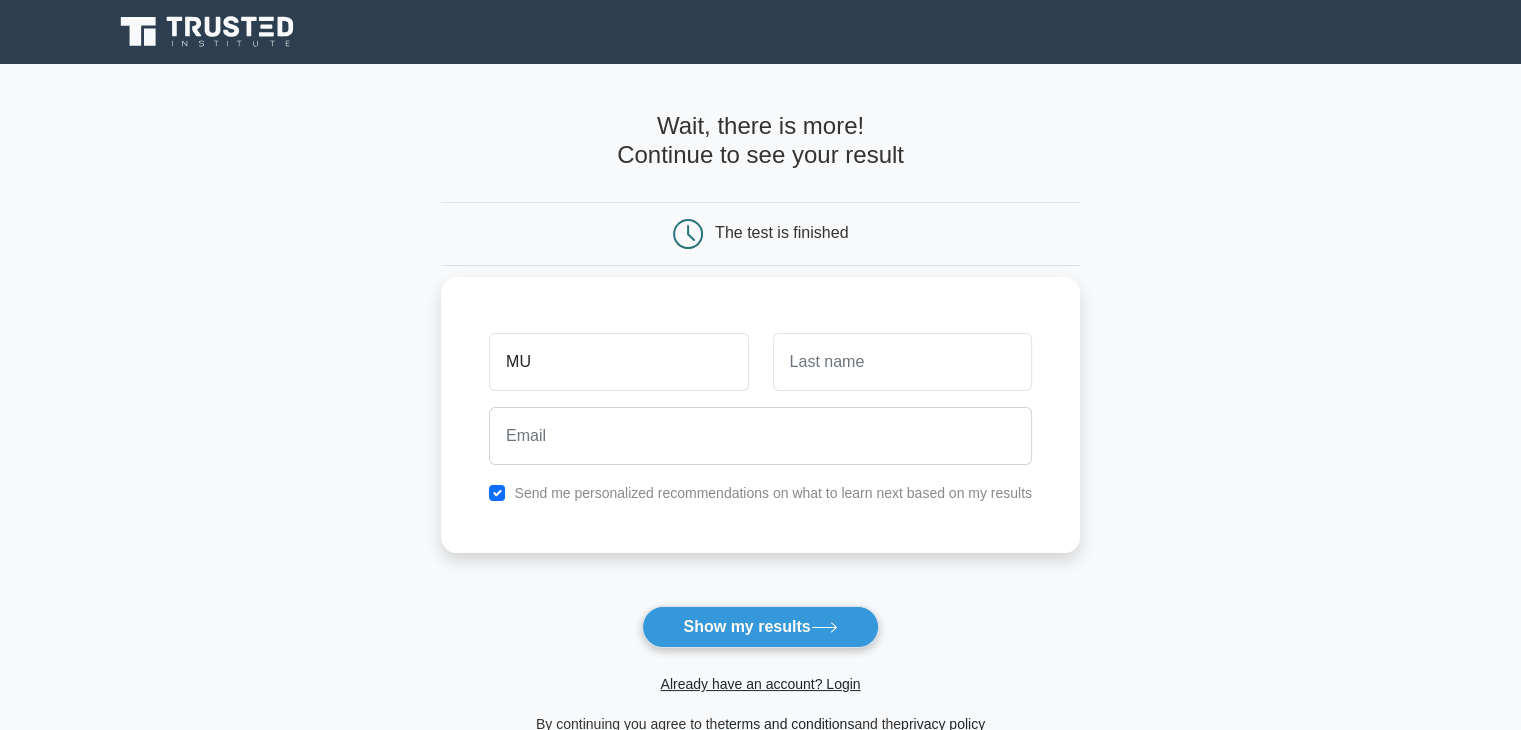 type on "murali" 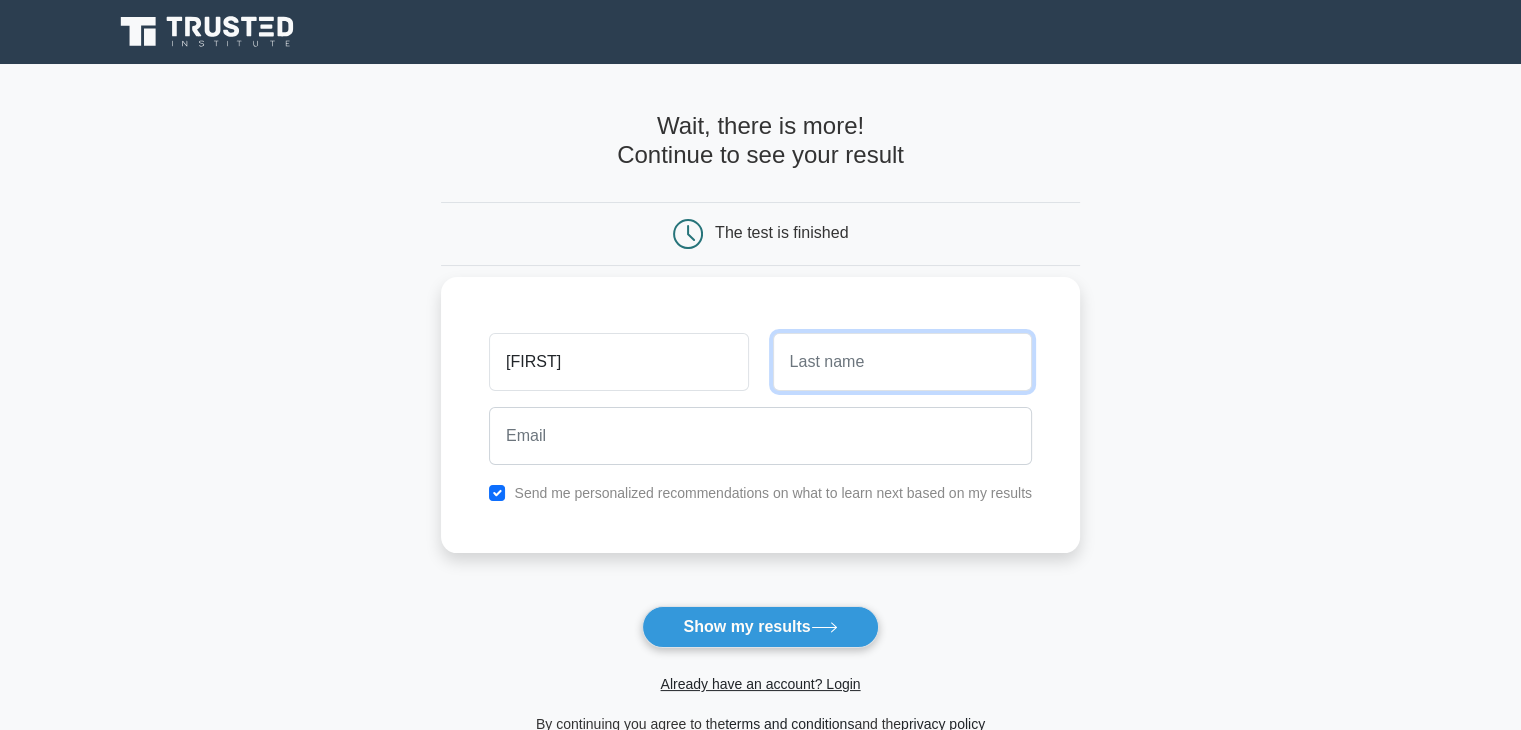 click at bounding box center [902, 362] 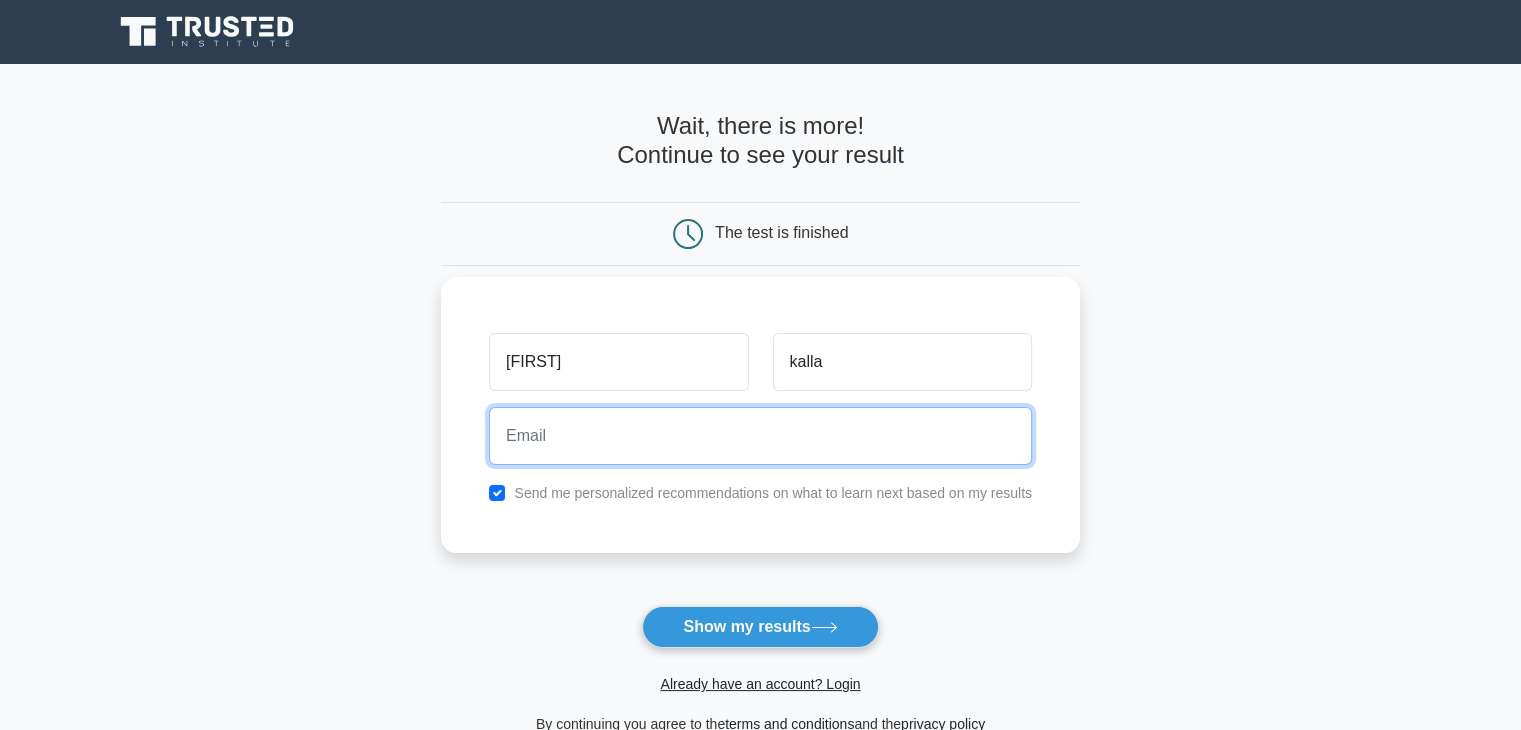 click at bounding box center (760, 436) 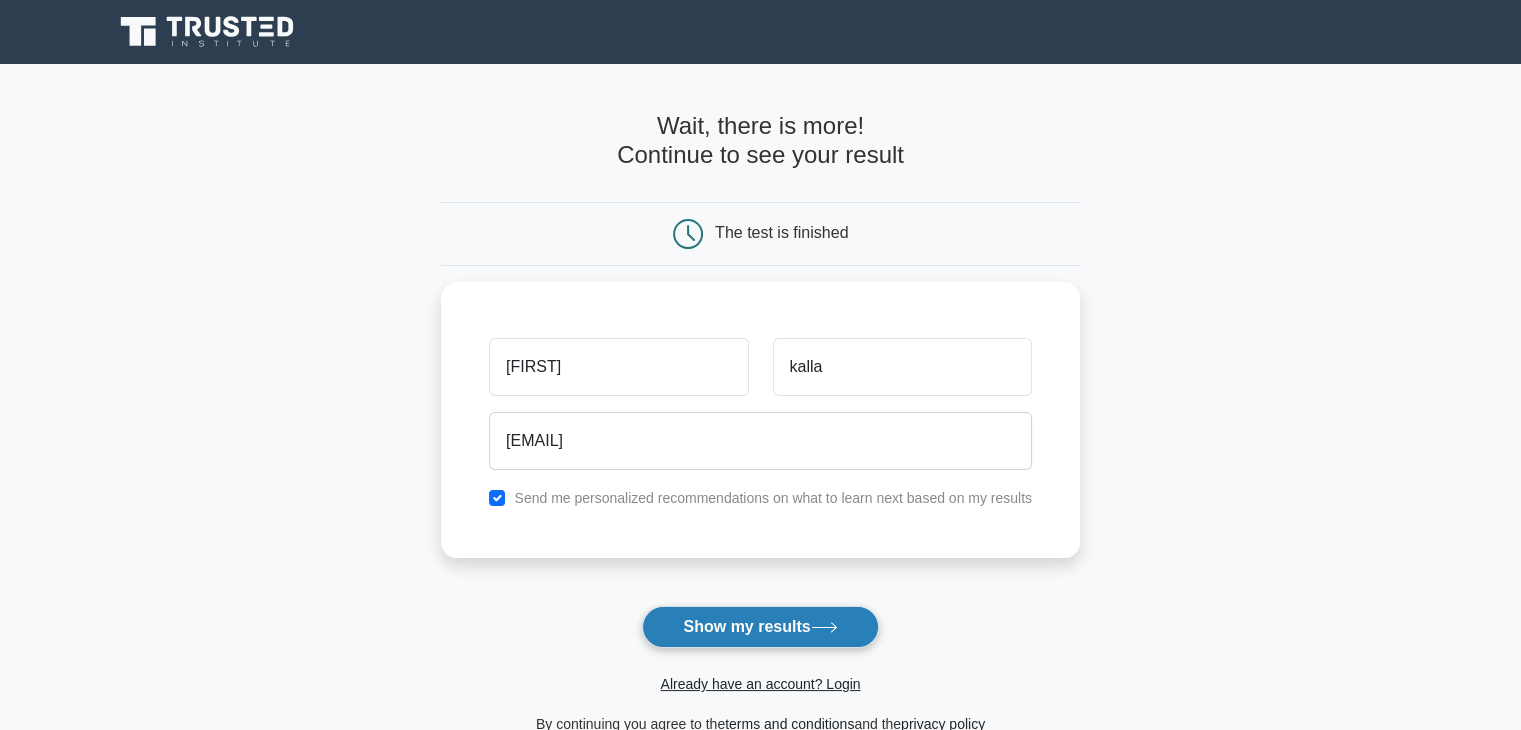 click on "Show my results" at bounding box center [760, 627] 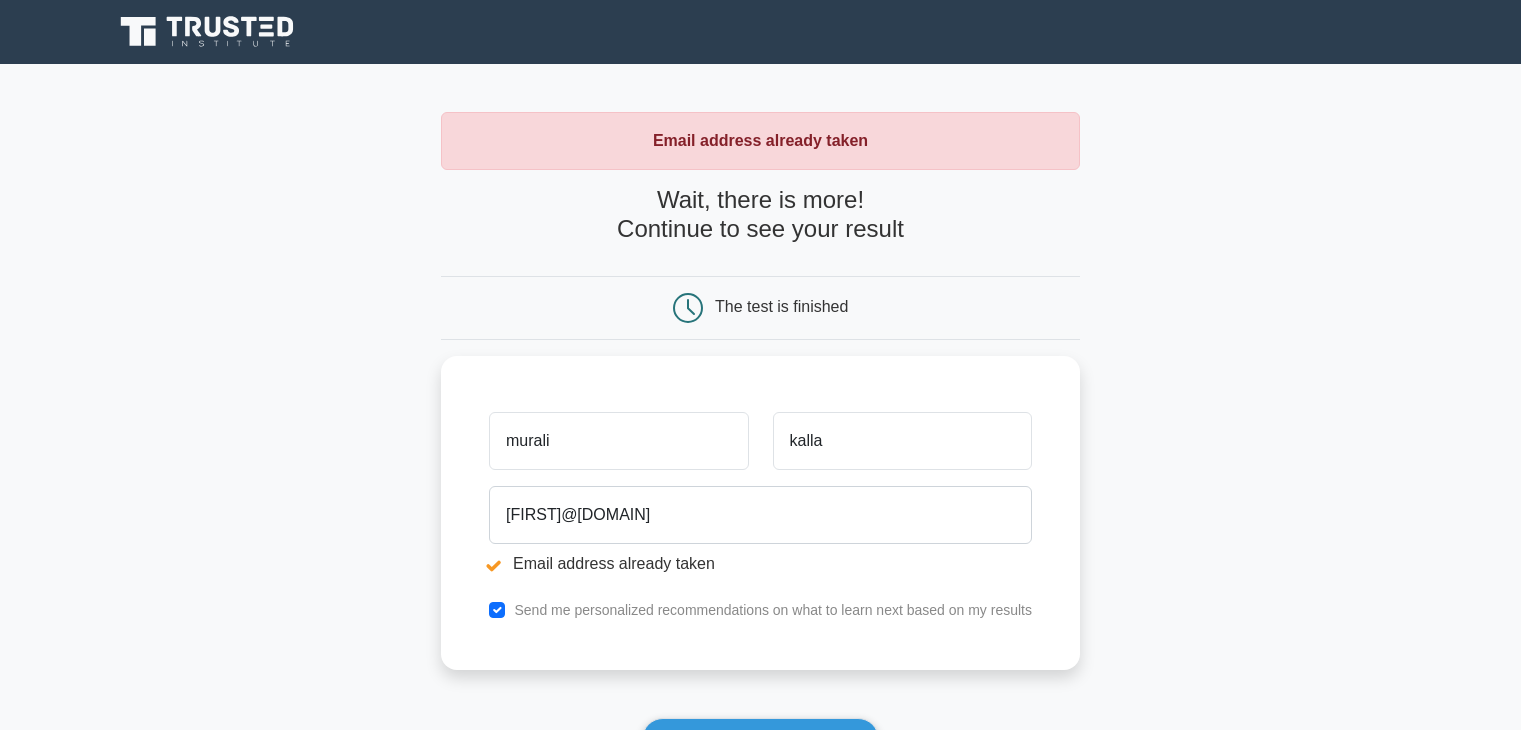 scroll, scrollTop: 0, scrollLeft: 0, axis: both 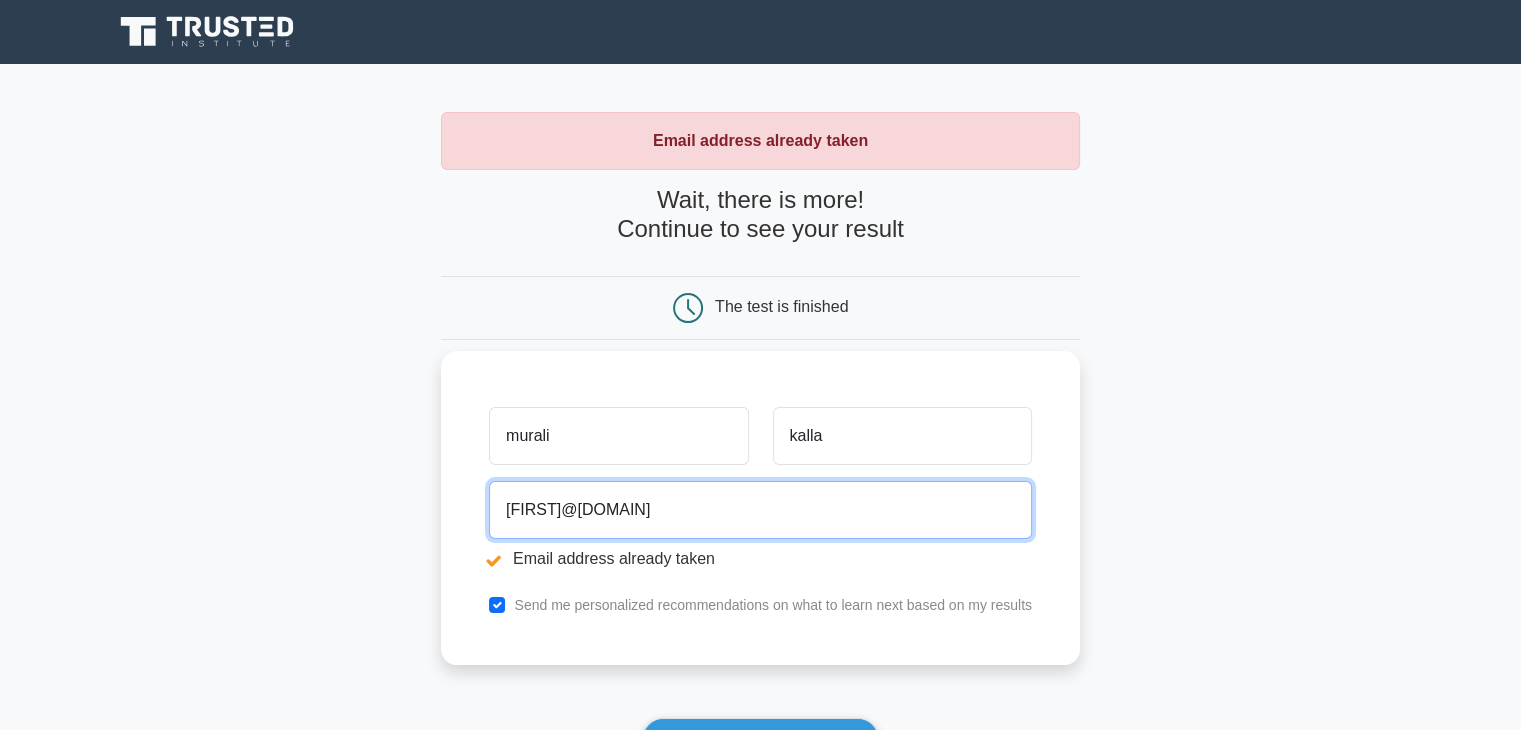 click on "[FIRST]@[DOMAIN]" at bounding box center (760, 510) 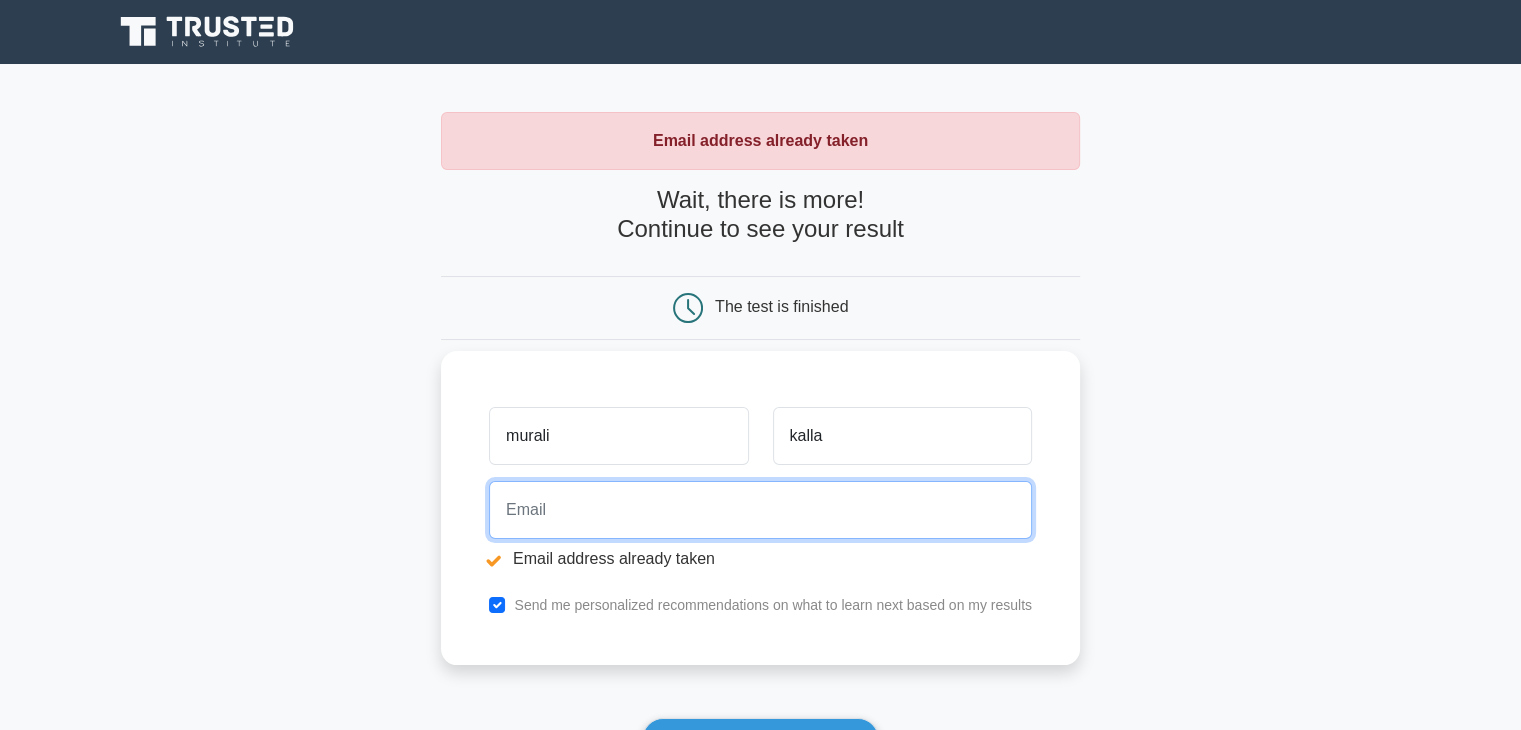 click at bounding box center [760, 510] 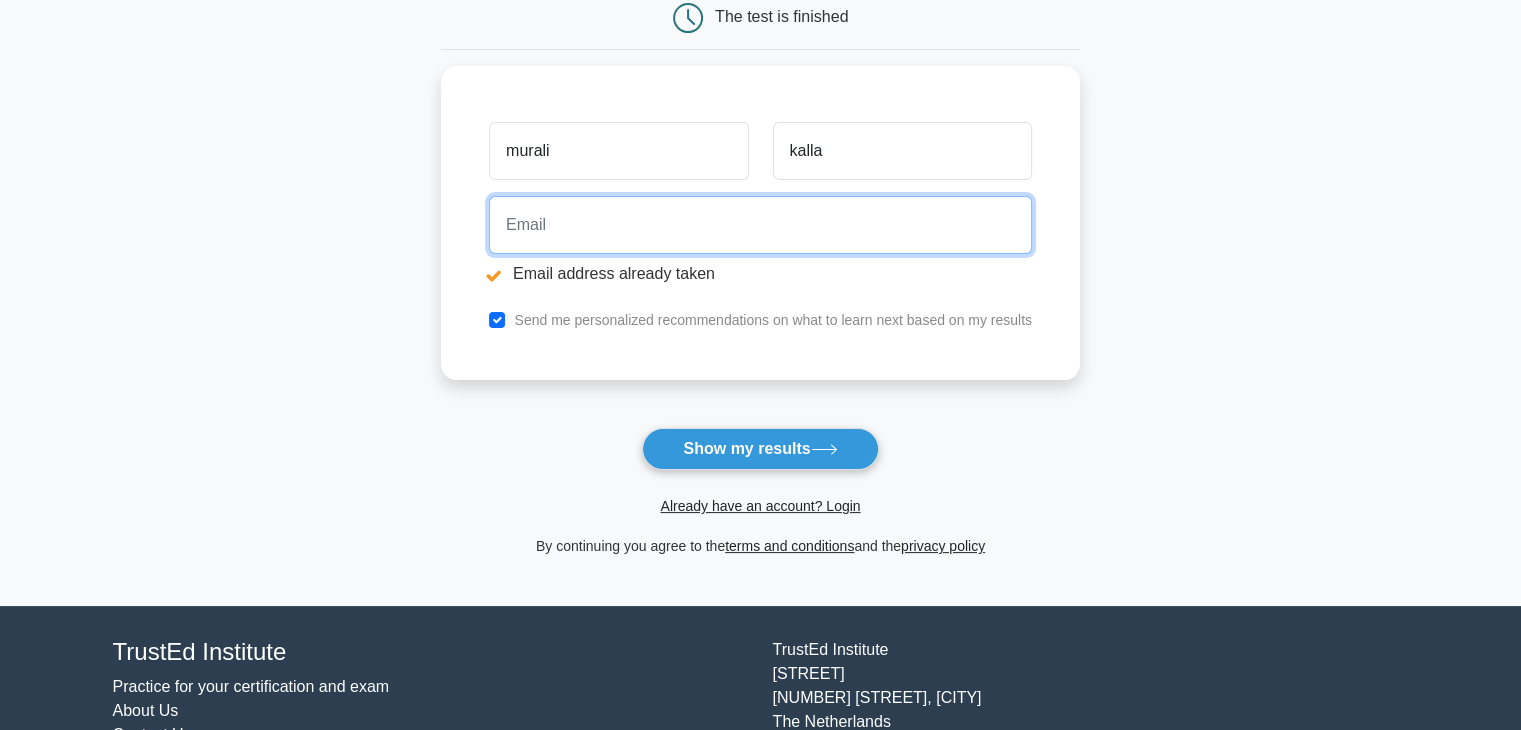 scroll, scrollTop: 300, scrollLeft: 0, axis: vertical 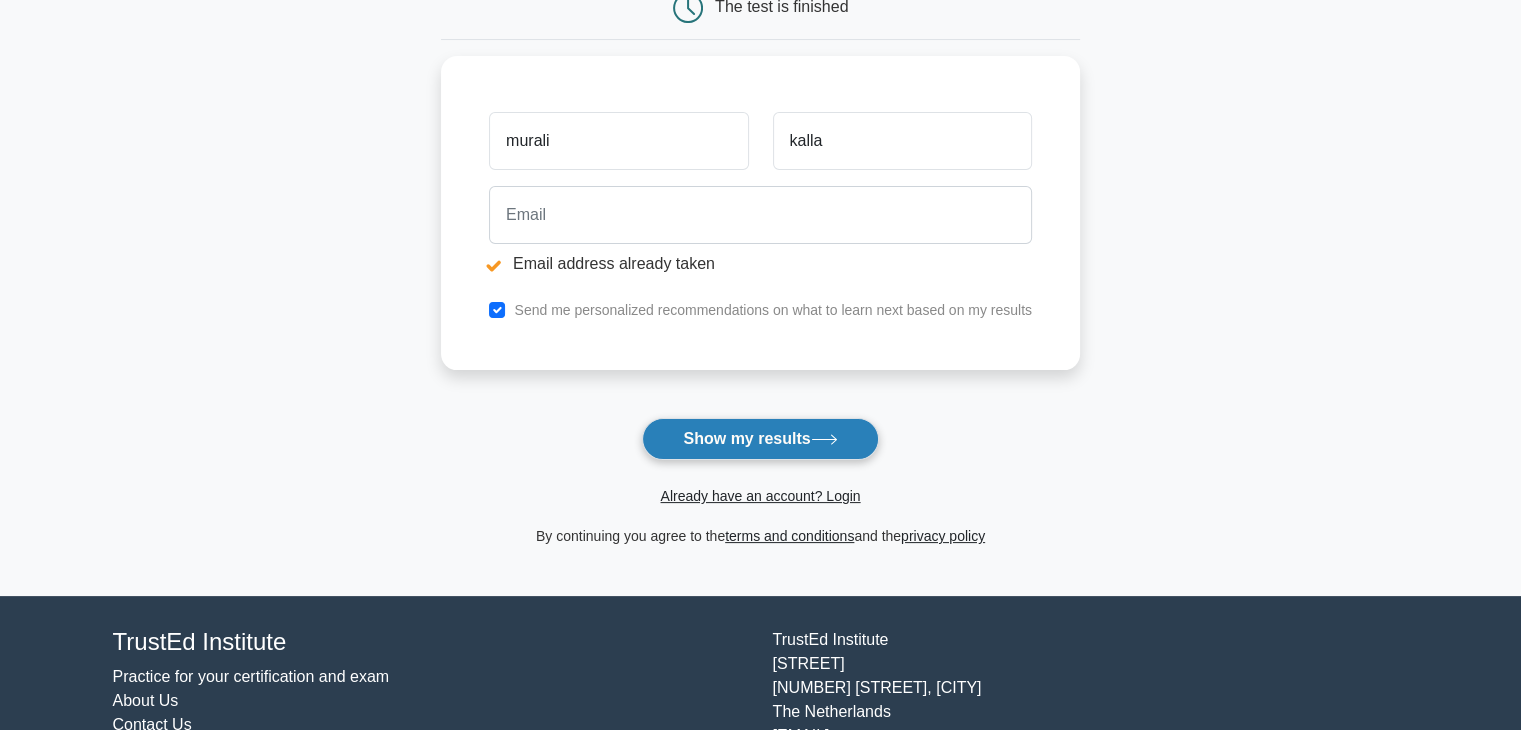 click on "Show my results" at bounding box center (760, 439) 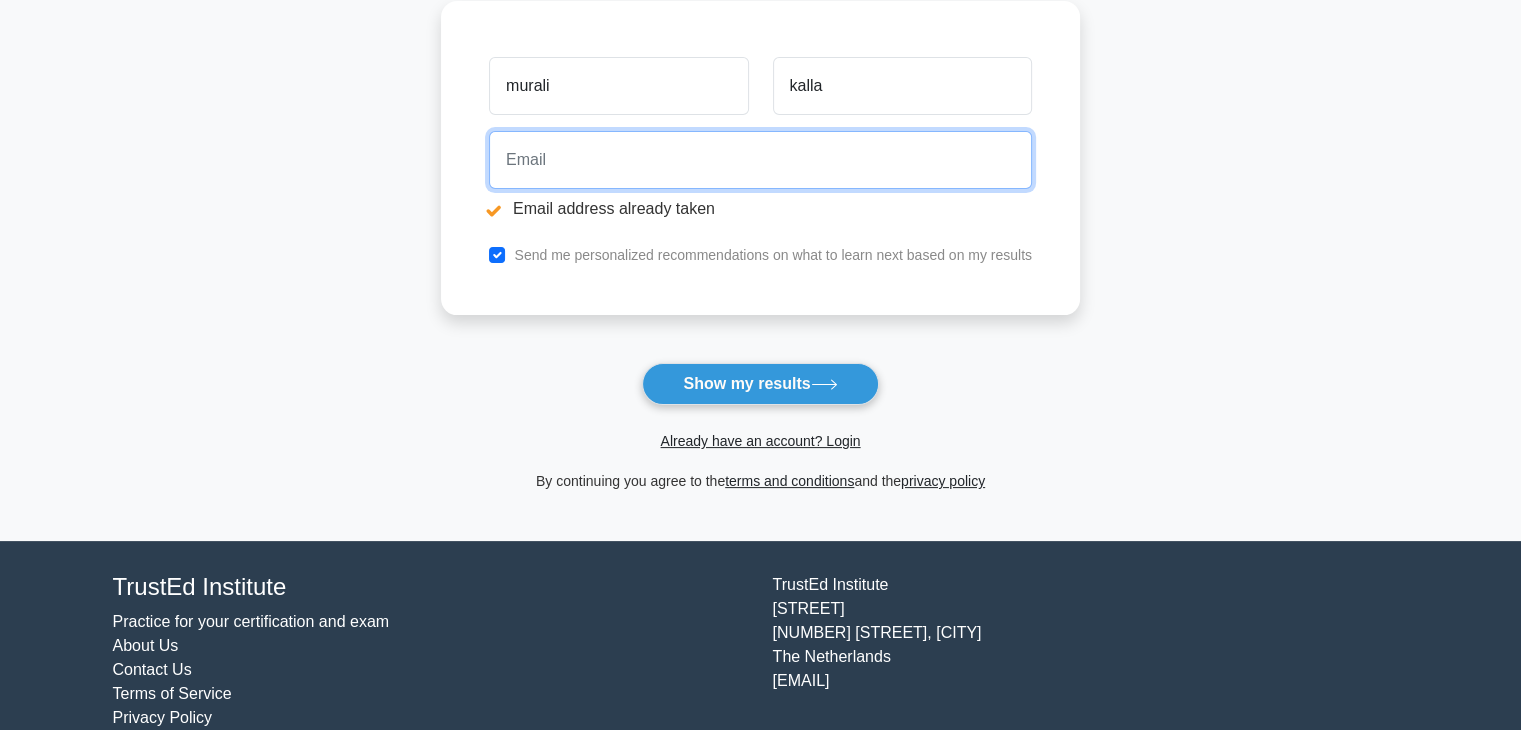 scroll, scrollTop: 386, scrollLeft: 0, axis: vertical 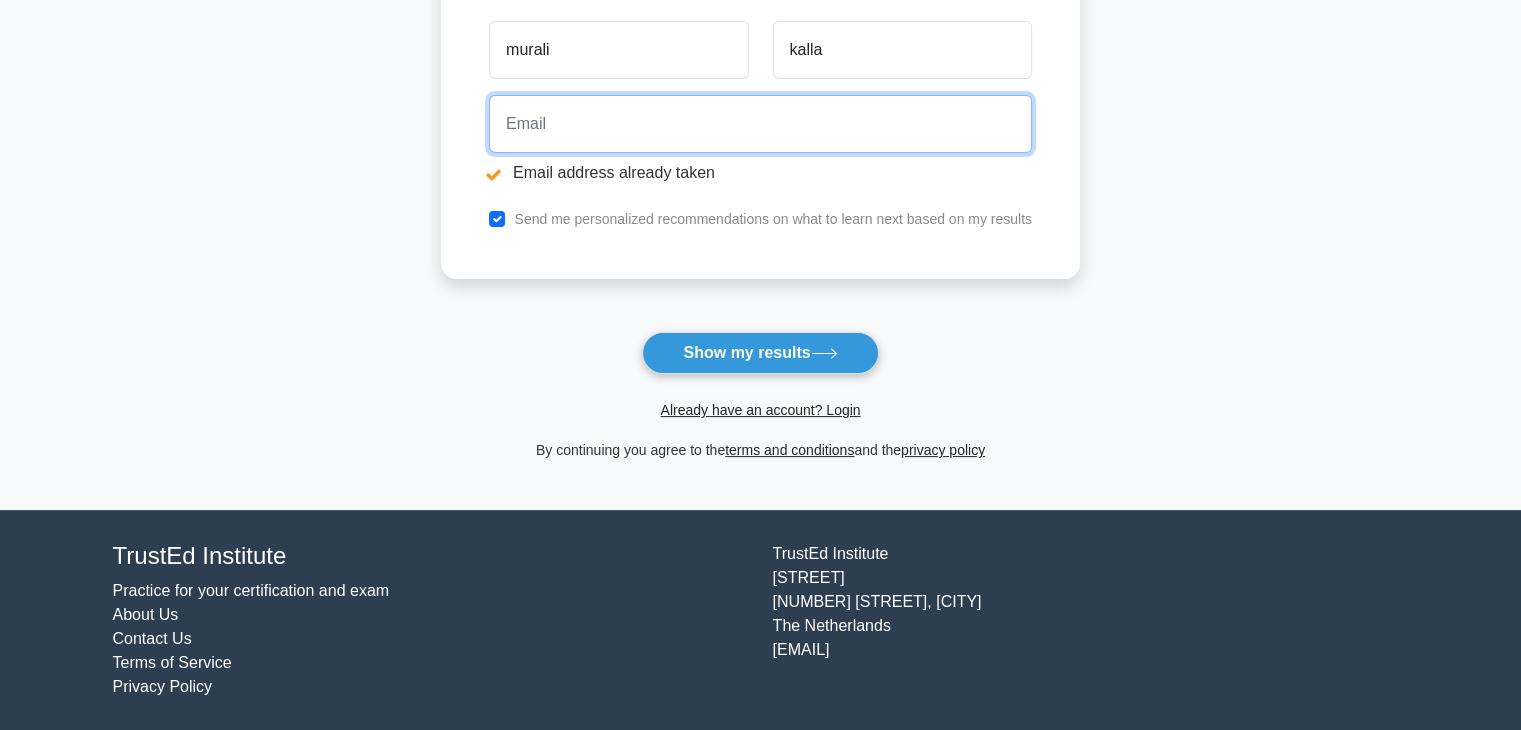 click at bounding box center (760, 124) 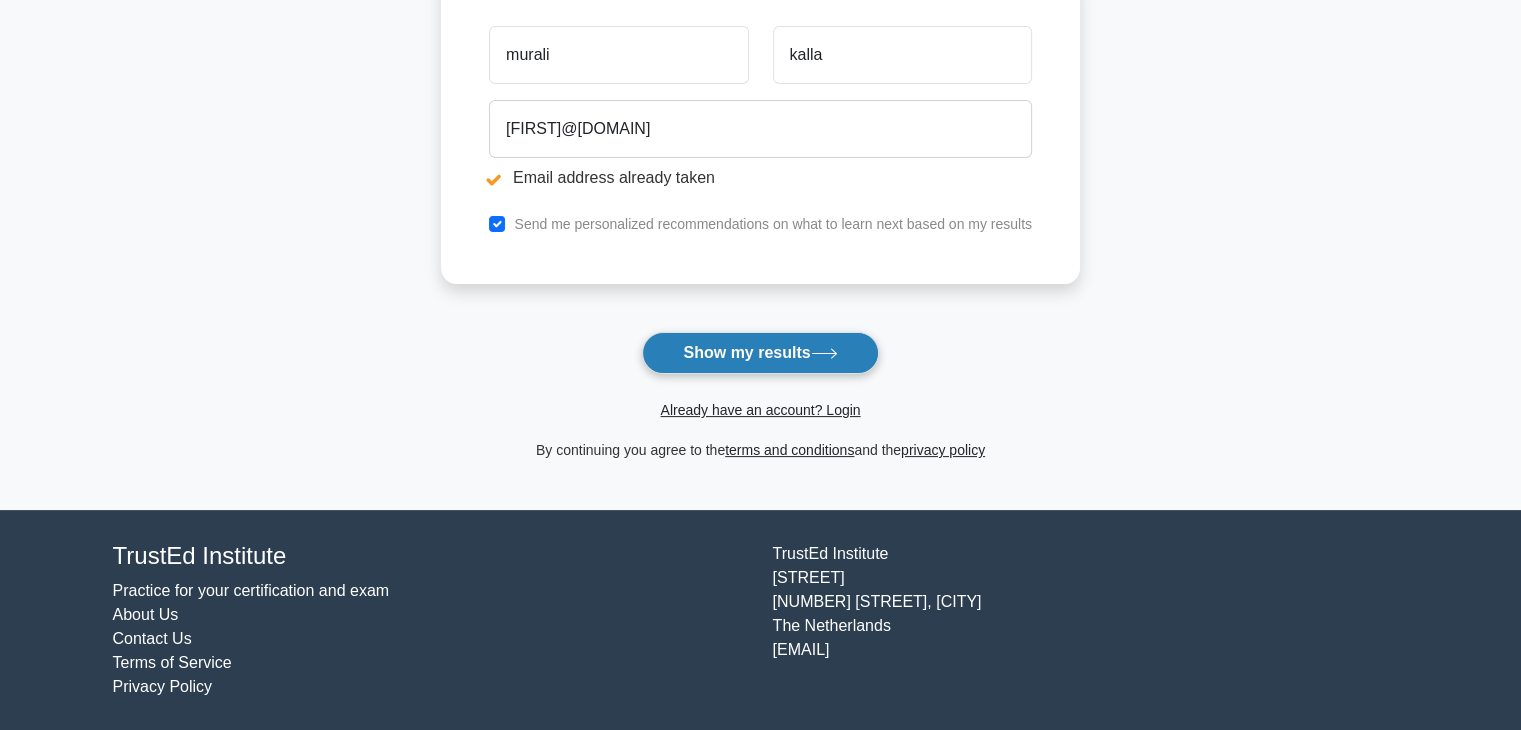 click on "Show my results" at bounding box center (760, 353) 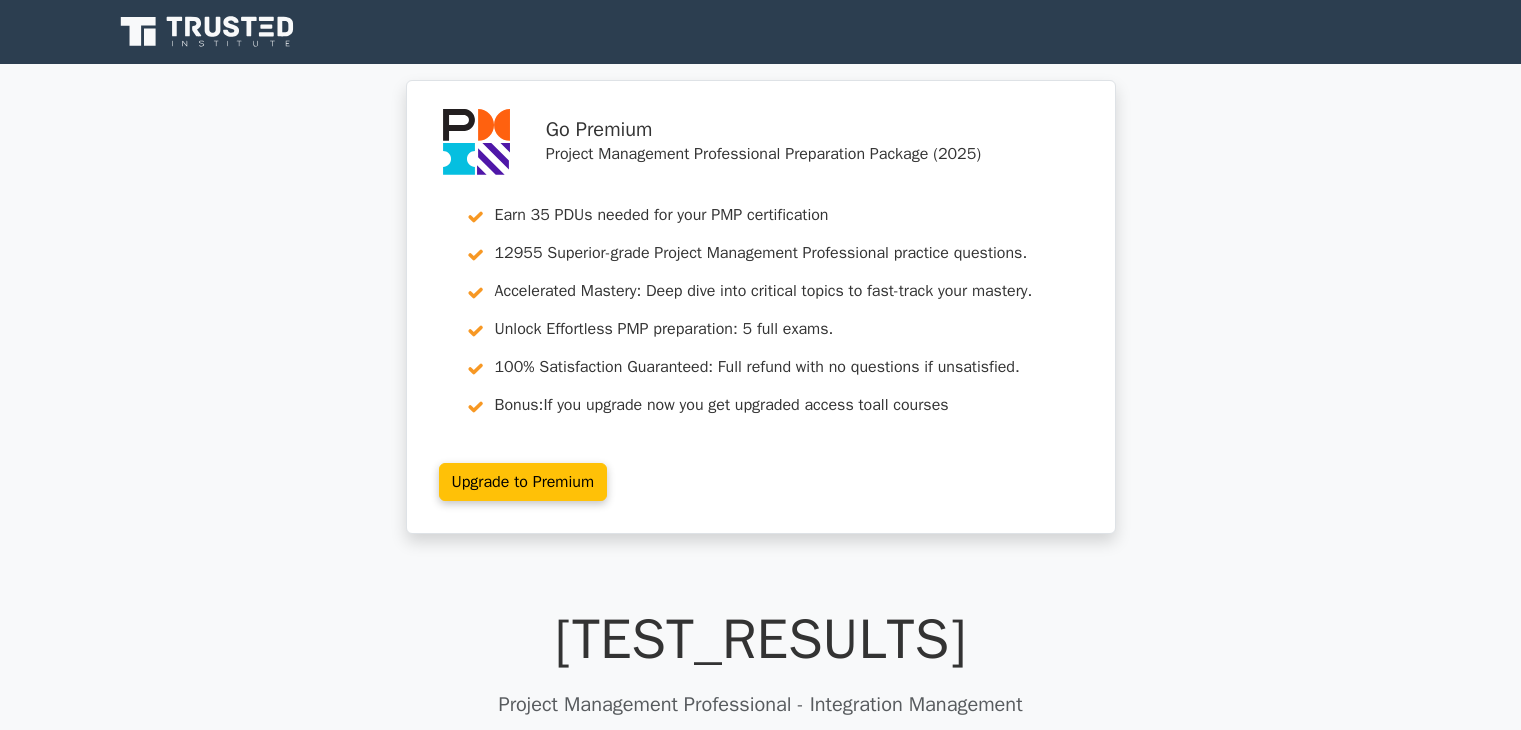 scroll, scrollTop: 0, scrollLeft: 0, axis: both 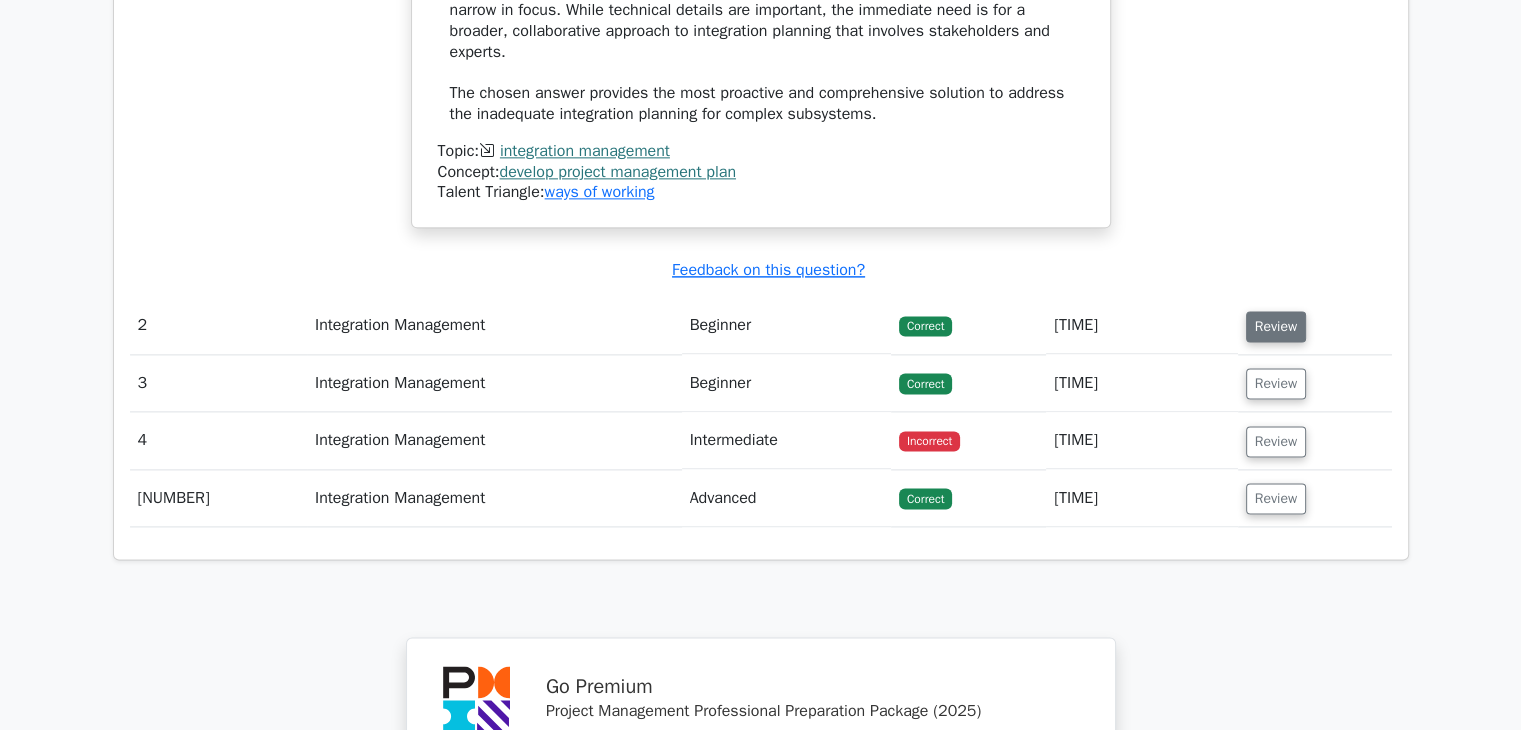 click on "Review" at bounding box center (1276, 326) 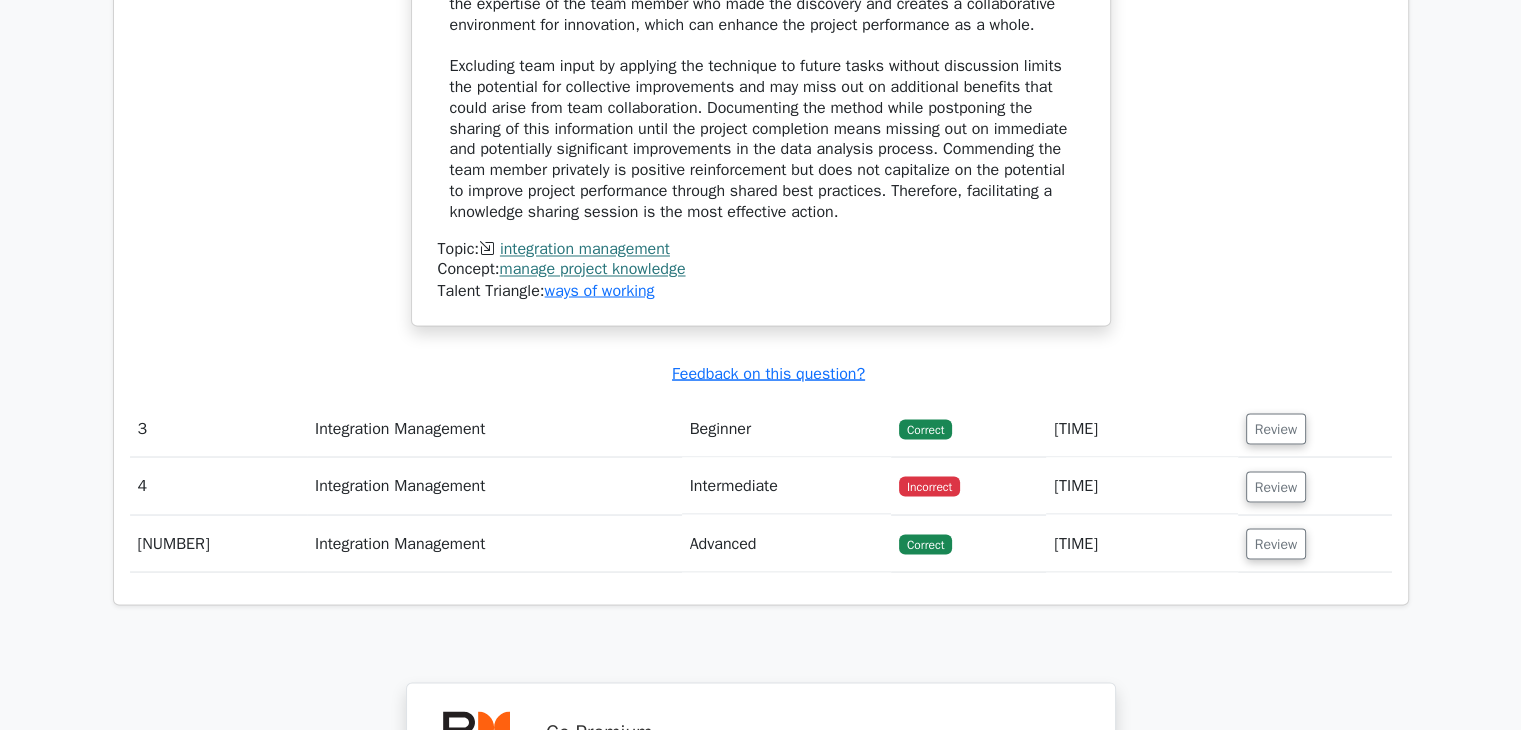 scroll, scrollTop: 3600, scrollLeft: 0, axis: vertical 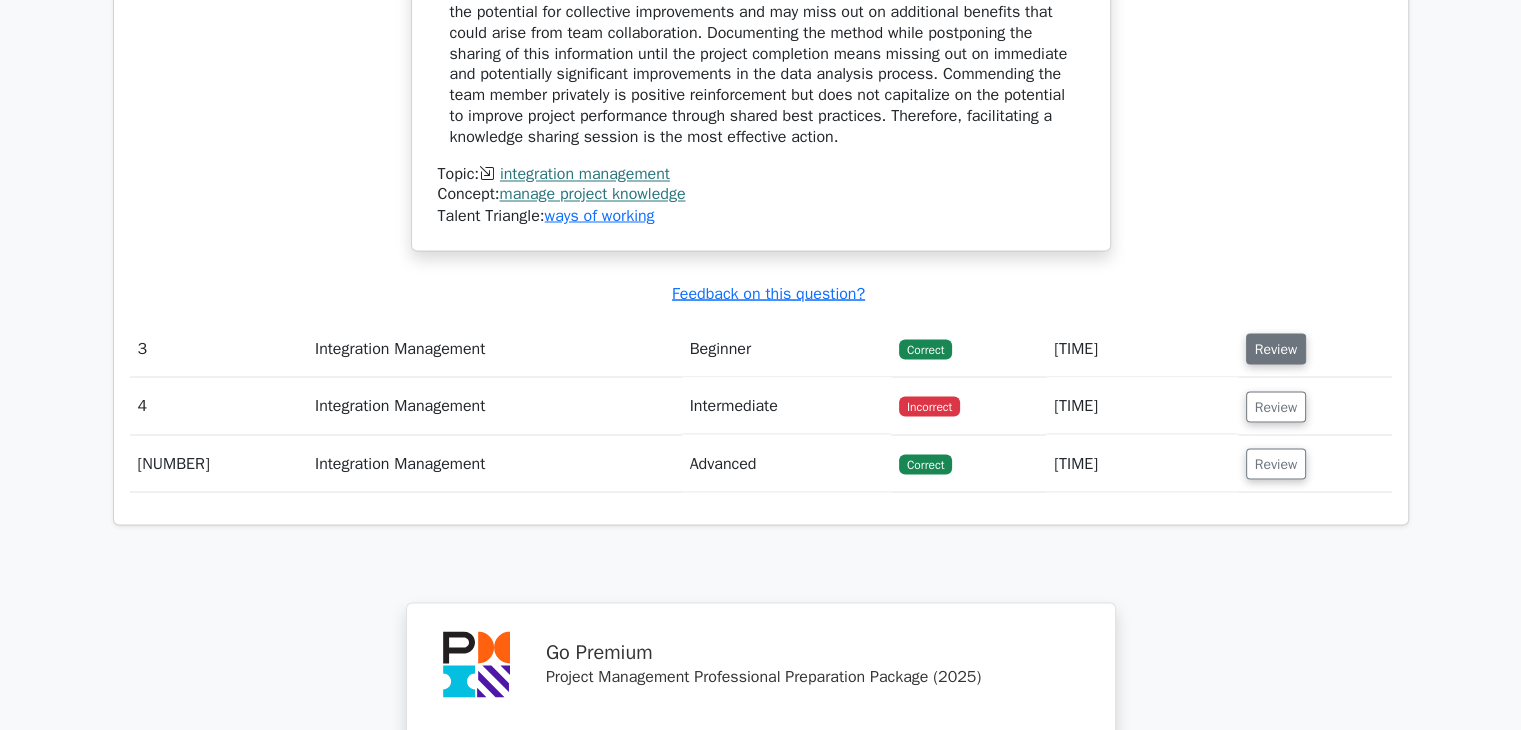 click on "Review" at bounding box center [1276, 348] 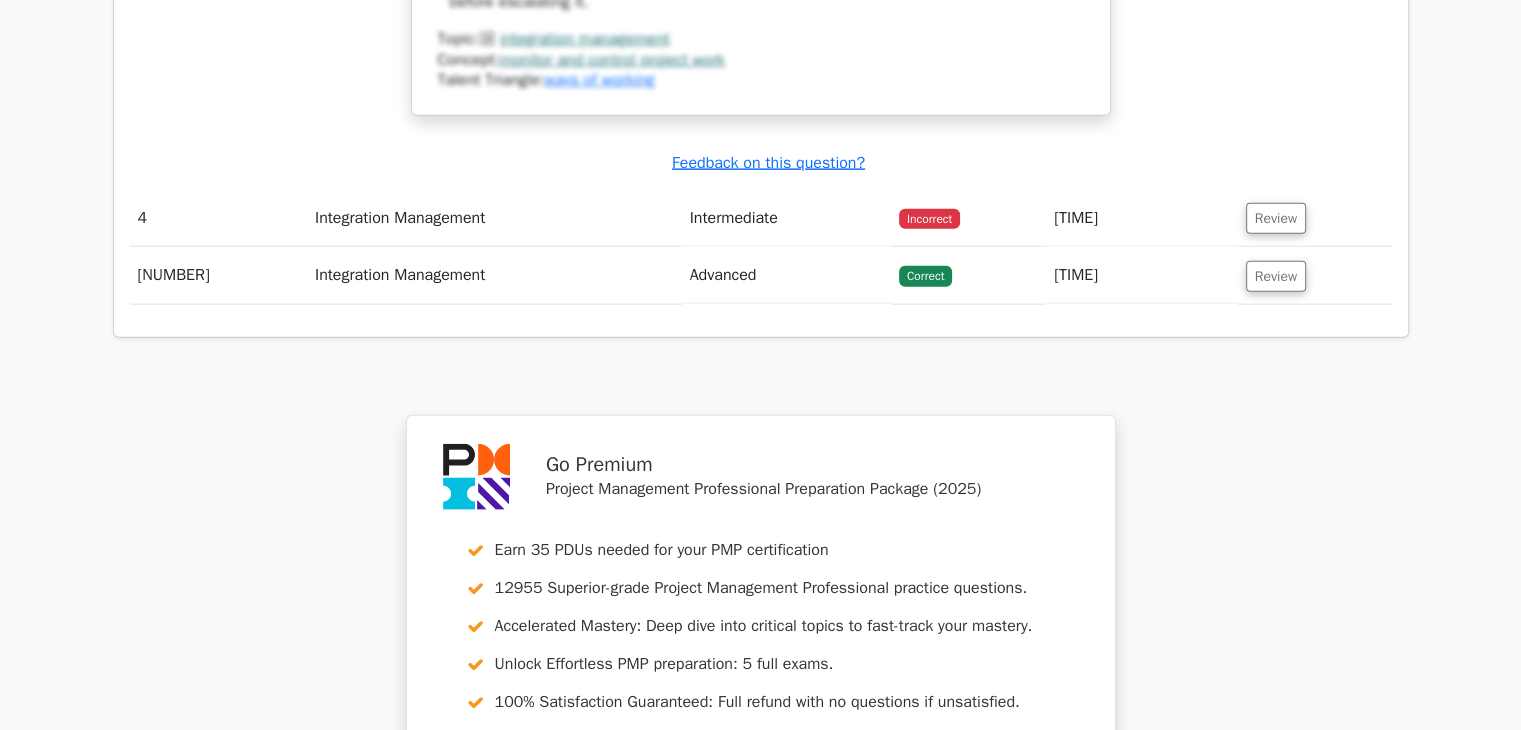 scroll, scrollTop: 4700, scrollLeft: 0, axis: vertical 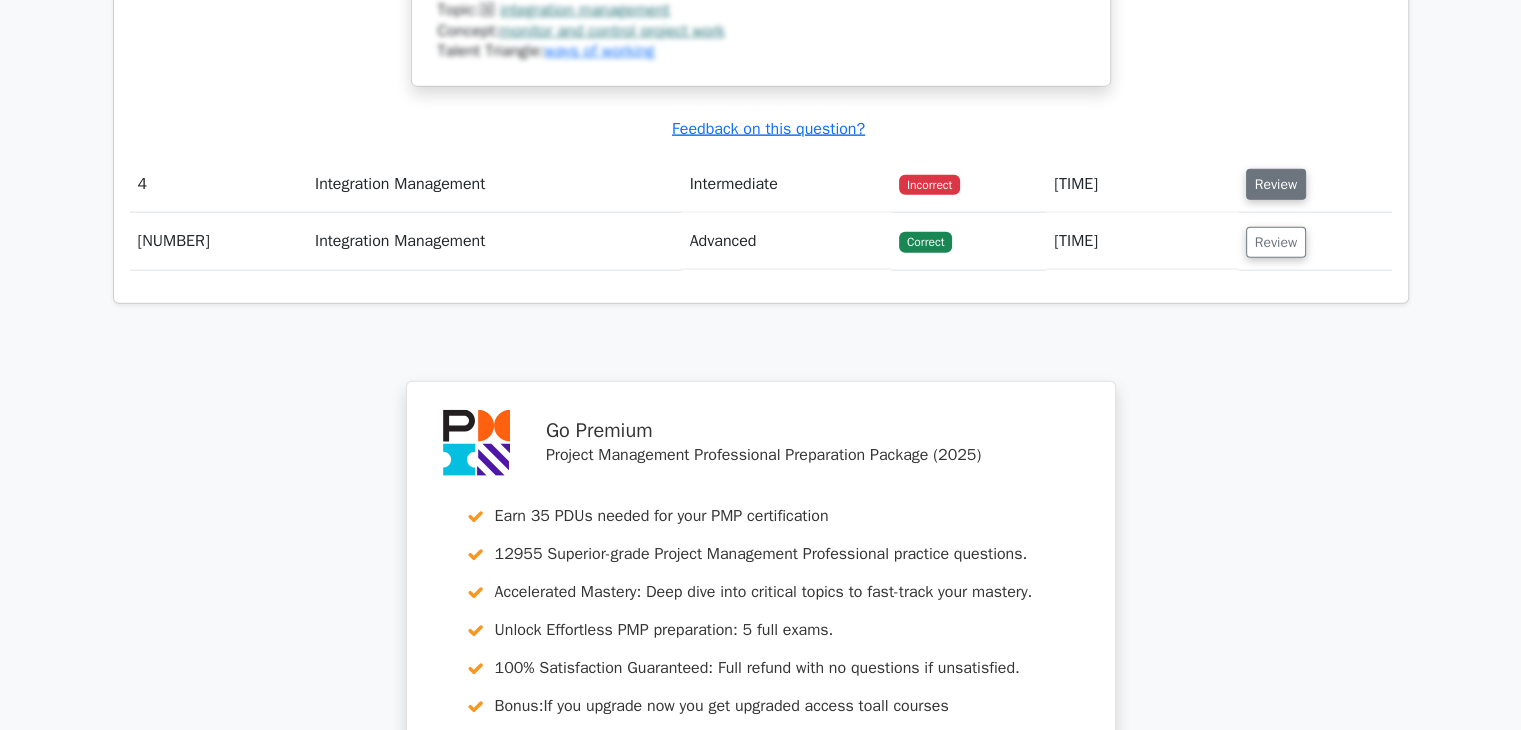 click on "Review" at bounding box center (1276, 184) 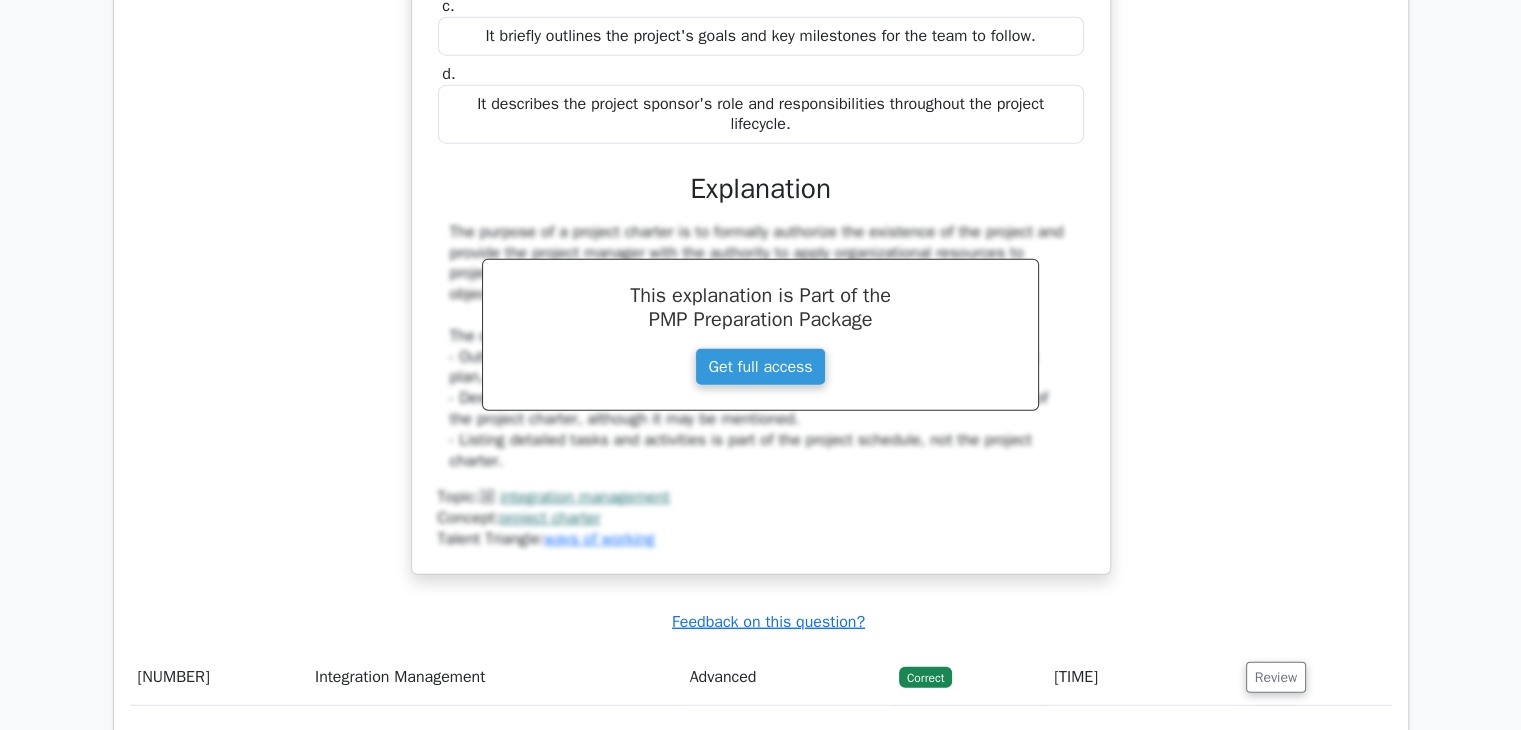 scroll, scrollTop: 5500, scrollLeft: 0, axis: vertical 